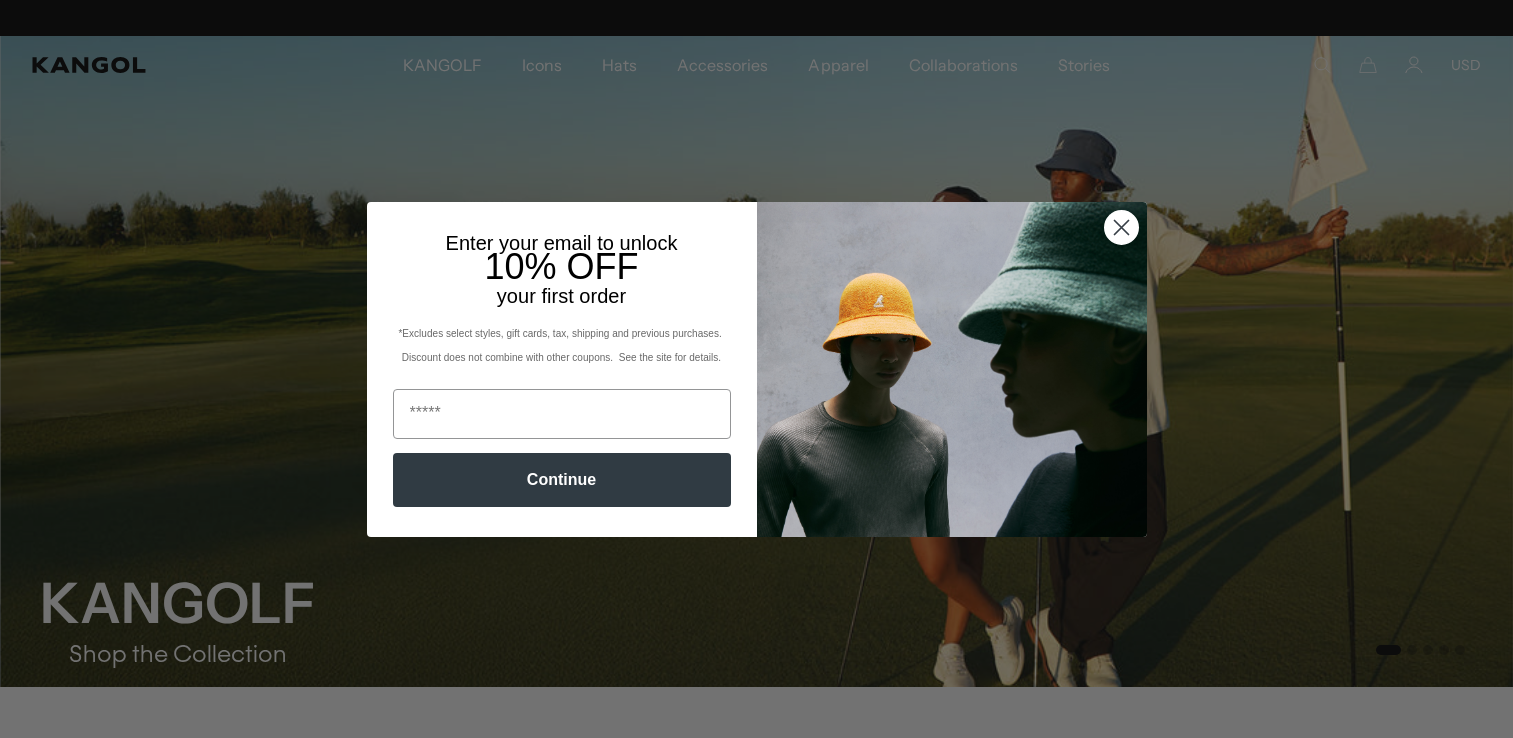 scroll, scrollTop: 0, scrollLeft: 0, axis: both 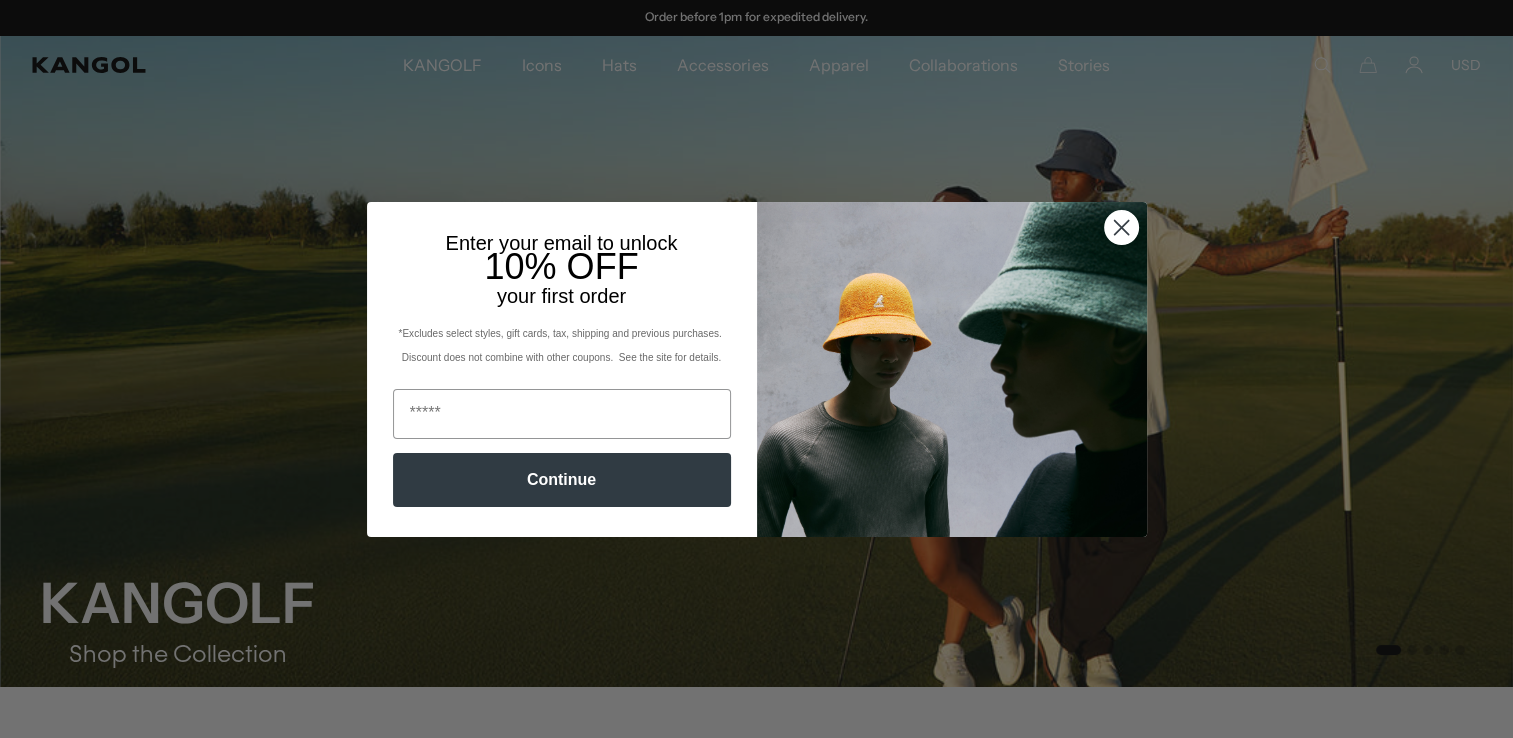 click 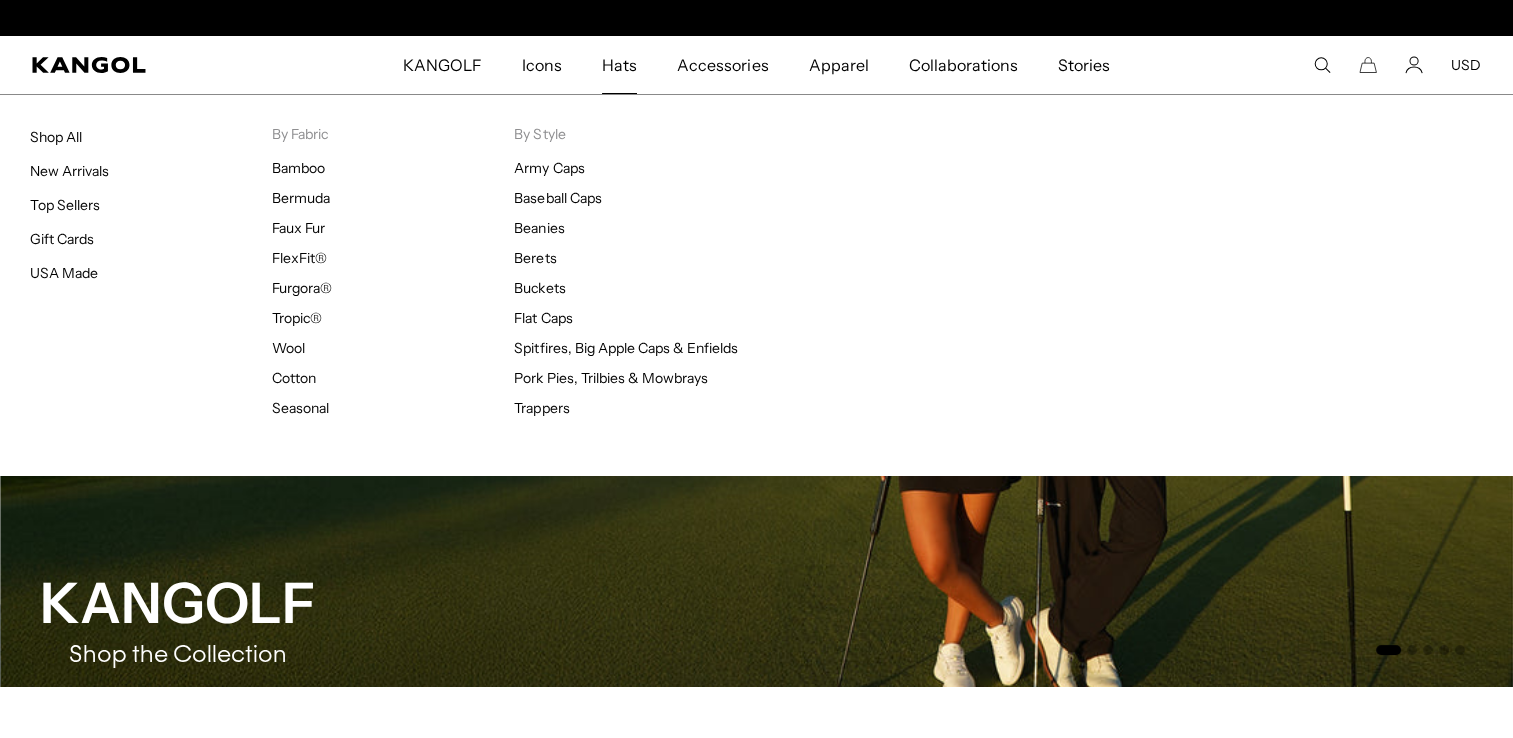 scroll, scrollTop: 0, scrollLeft: 0, axis: both 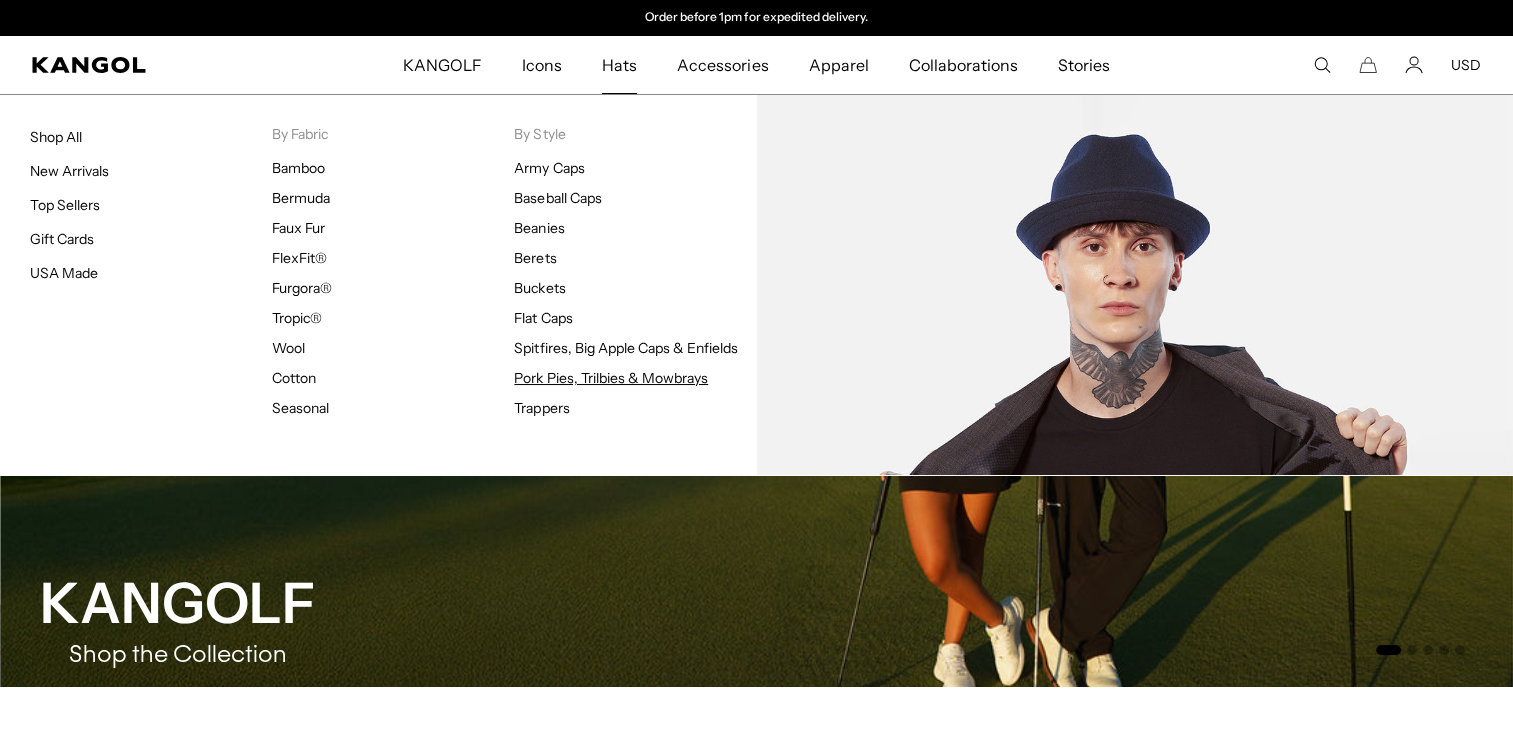 click on "Pork Pies, Trilbies & Mowbrays" at bounding box center [611, 378] 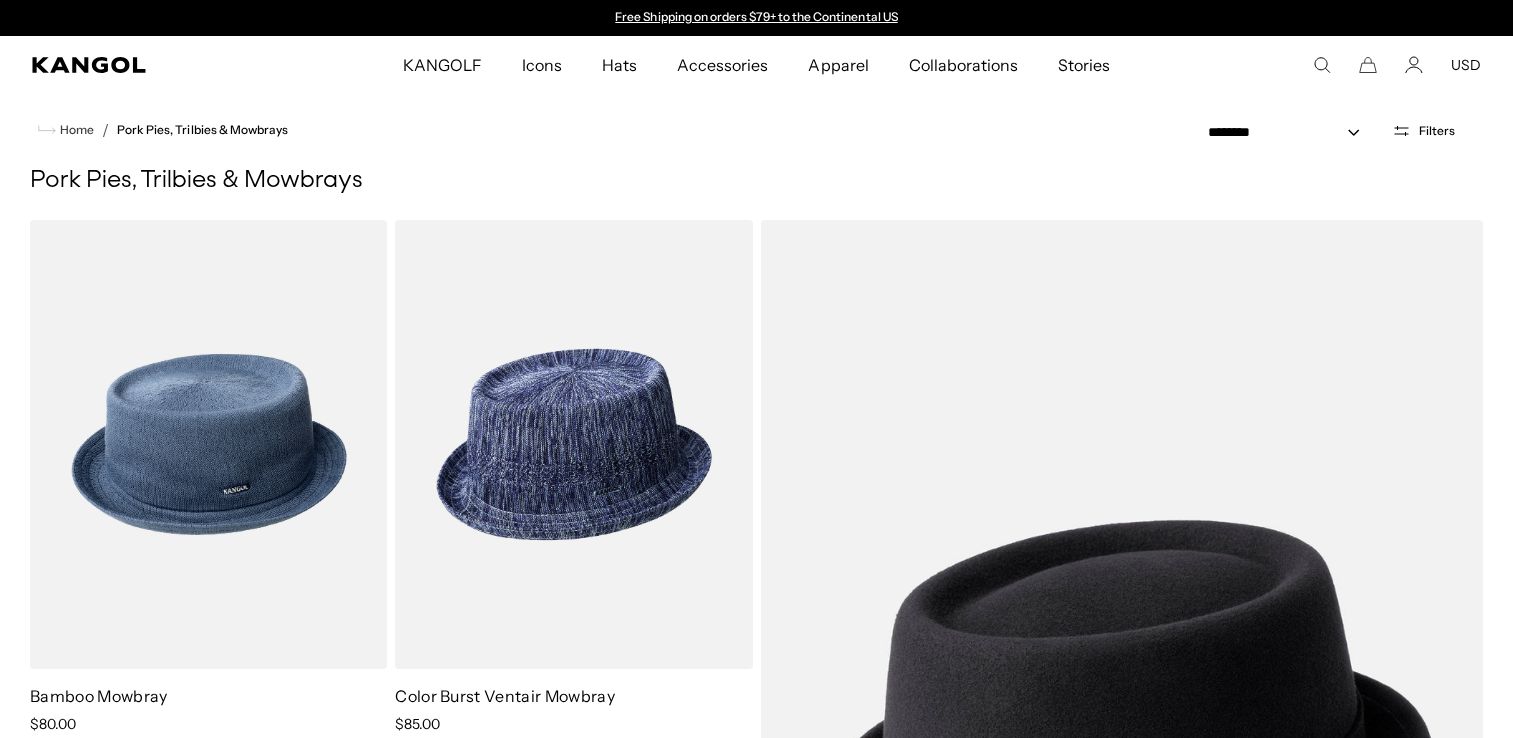 scroll, scrollTop: 0, scrollLeft: 0, axis: both 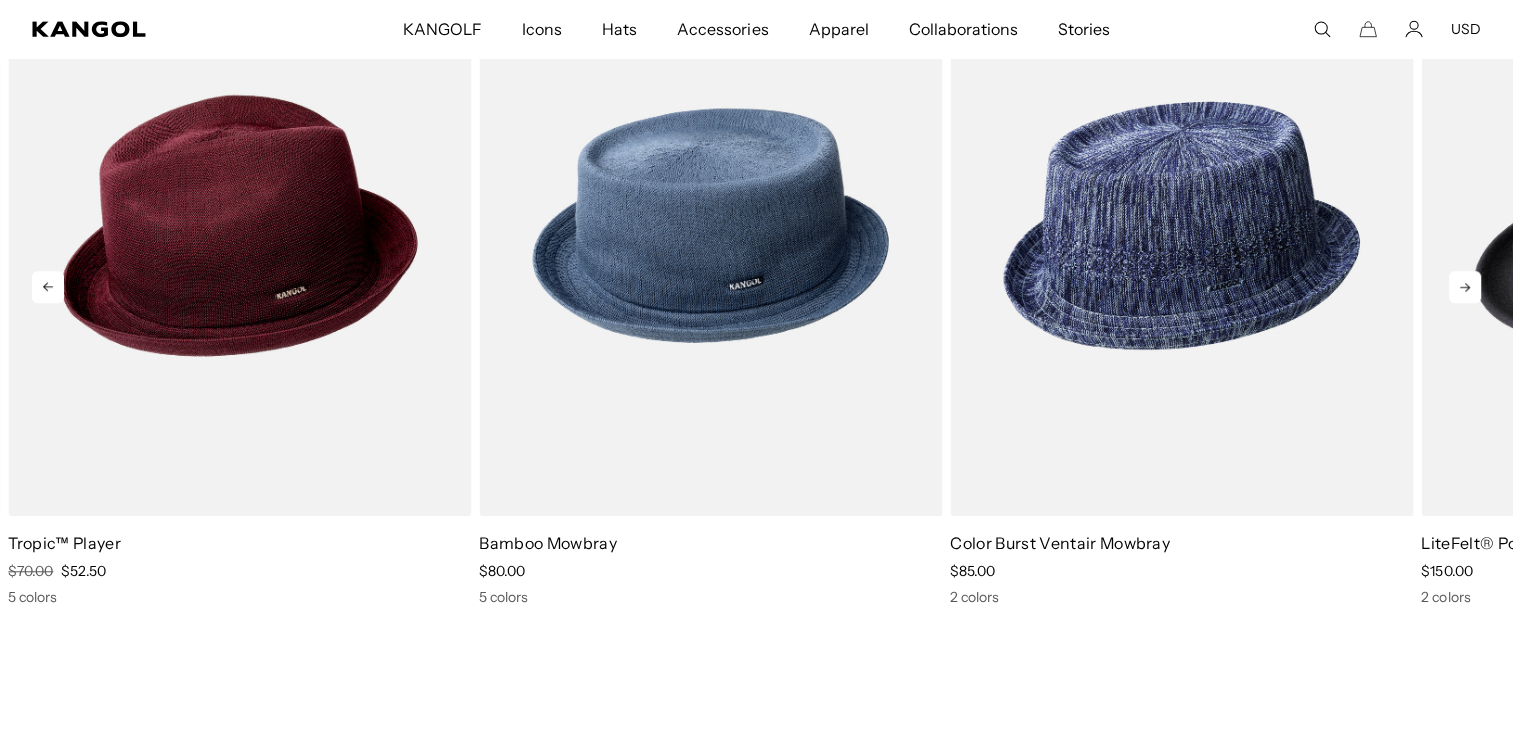click 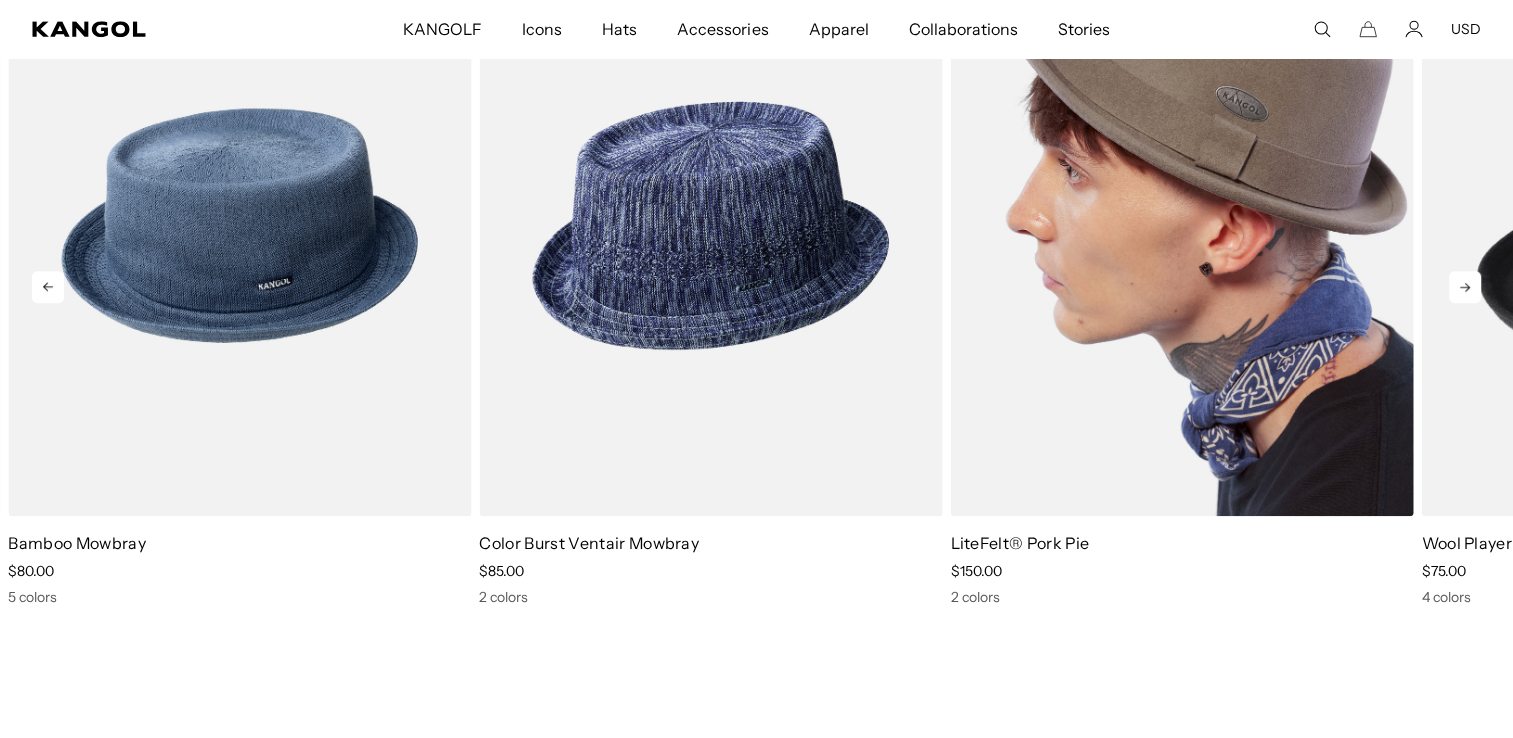 scroll, scrollTop: 0, scrollLeft: 412, axis: horizontal 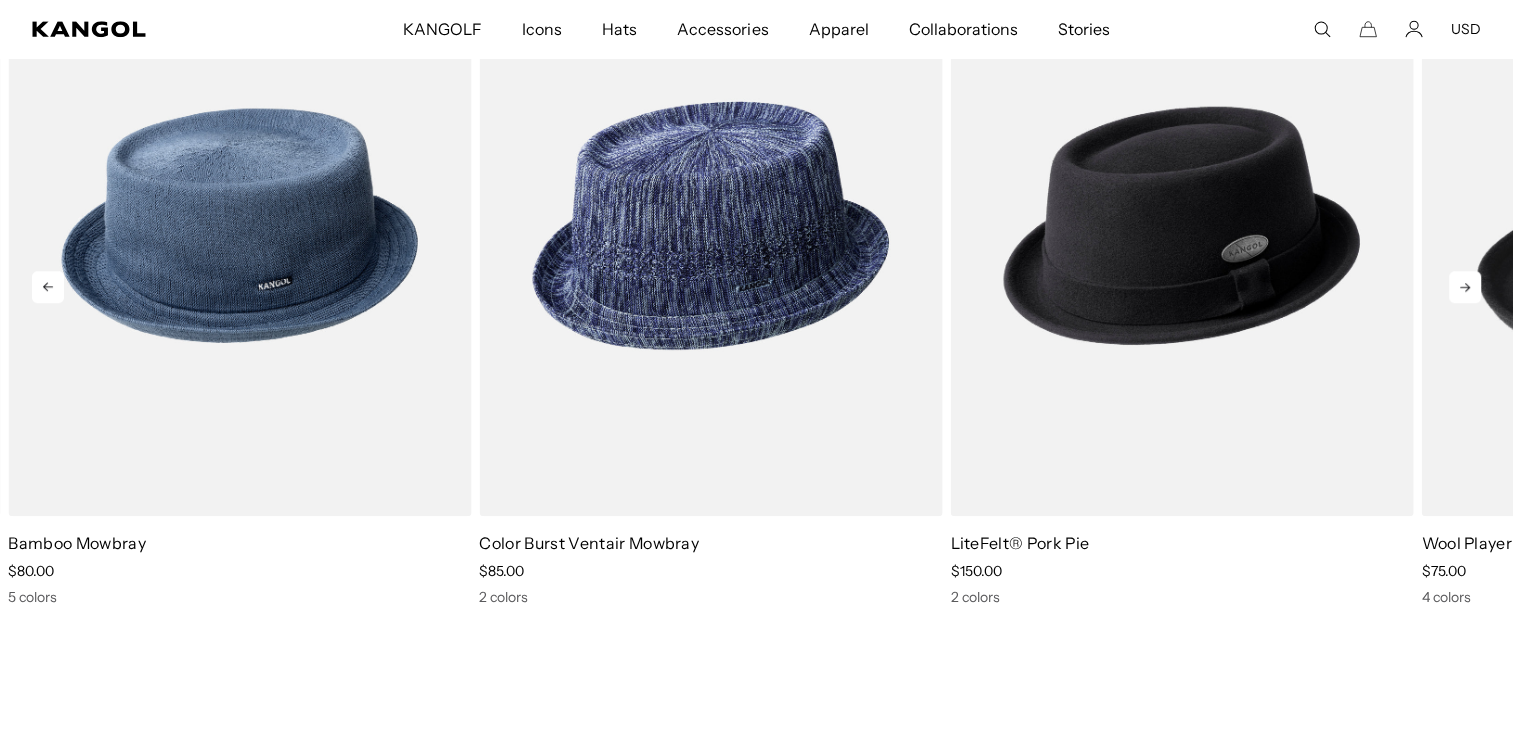 click 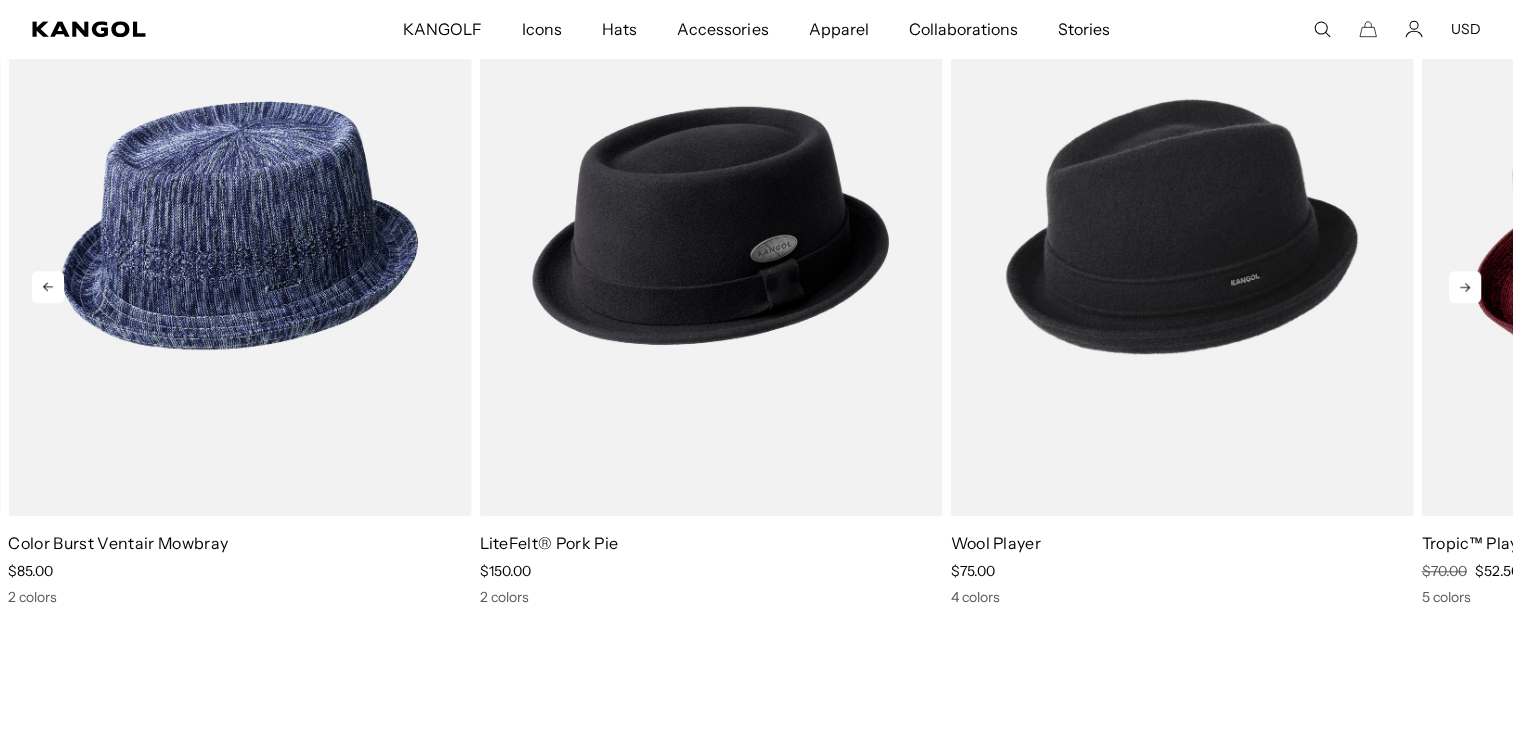 scroll, scrollTop: 0, scrollLeft: 0, axis: both 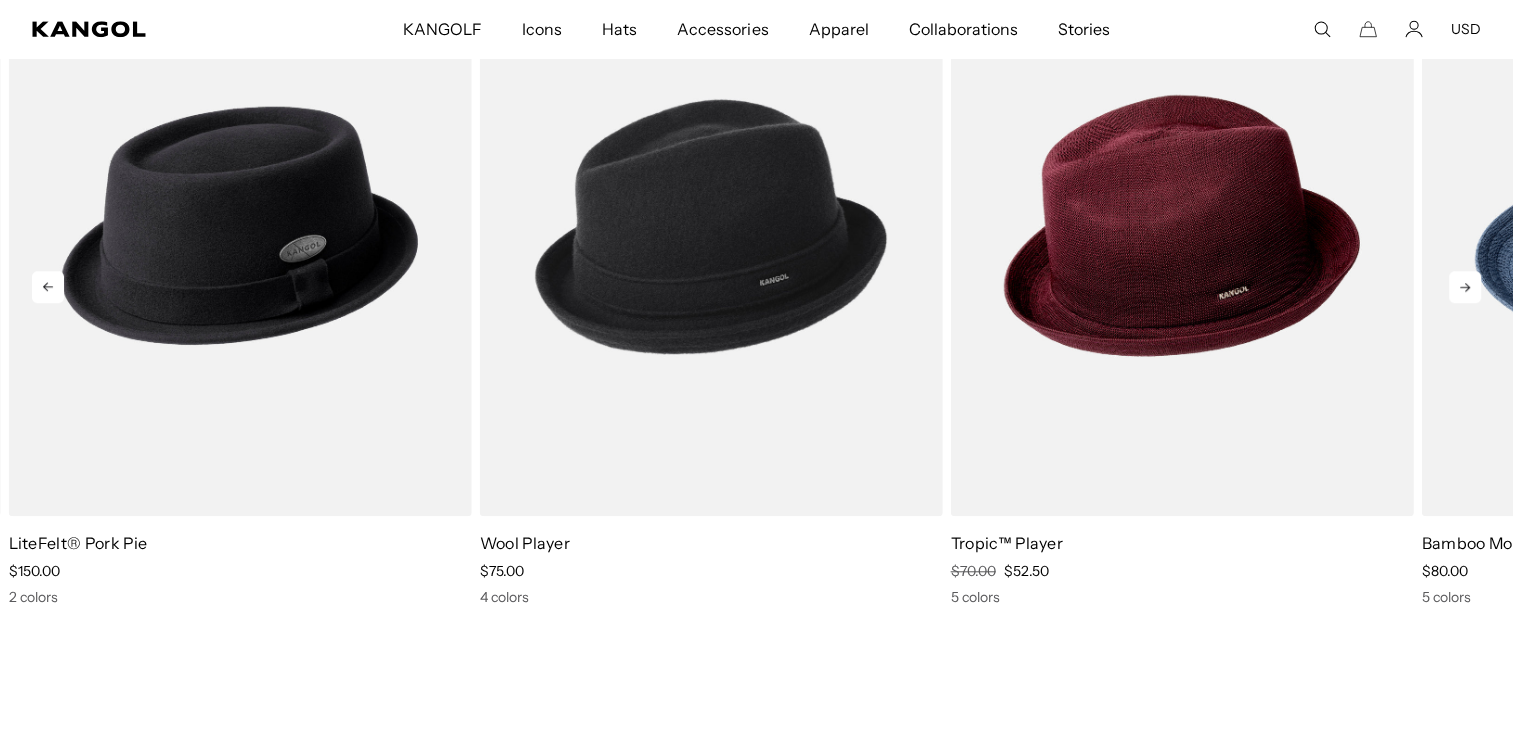 click 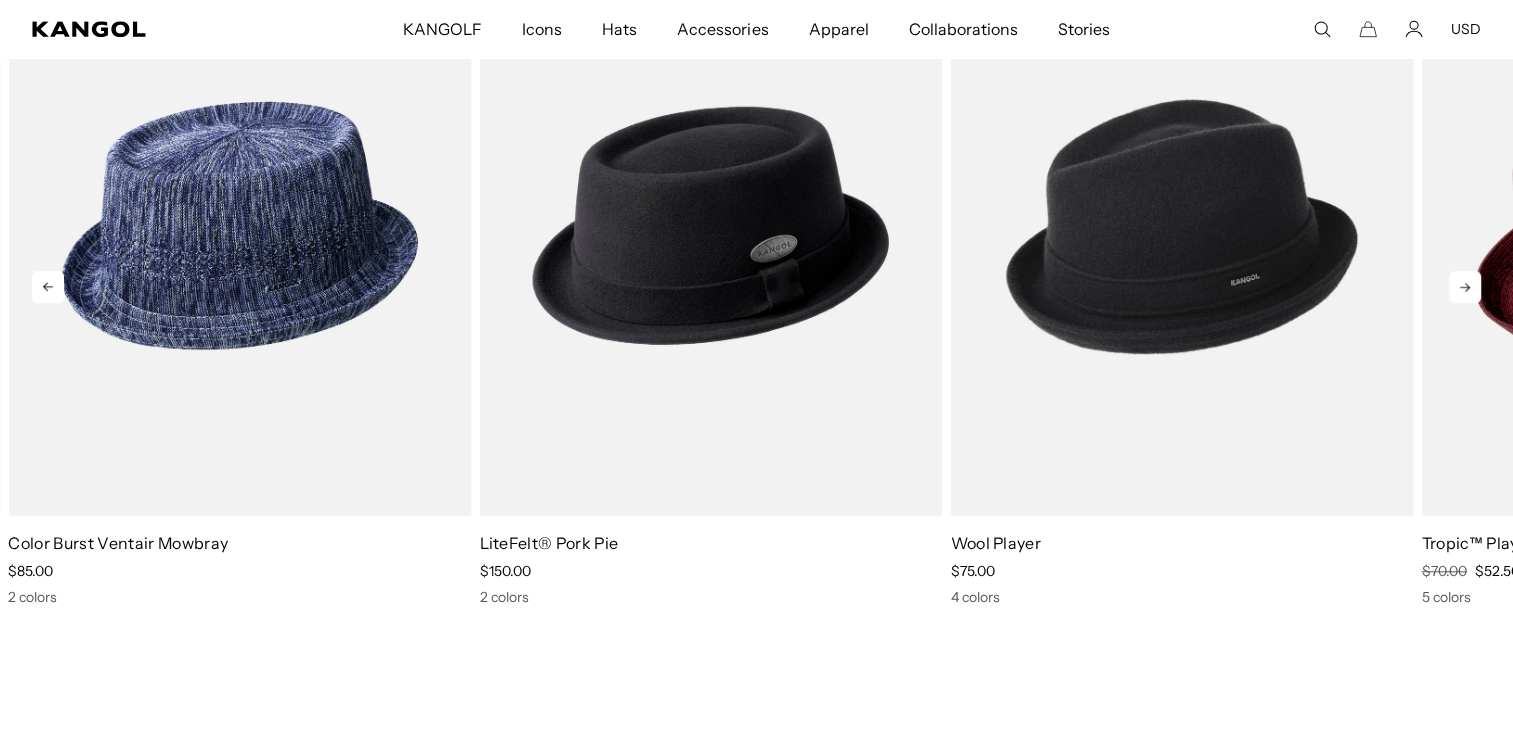 scroll, scrollTop: 0, scrollLeft: 0, axis: both 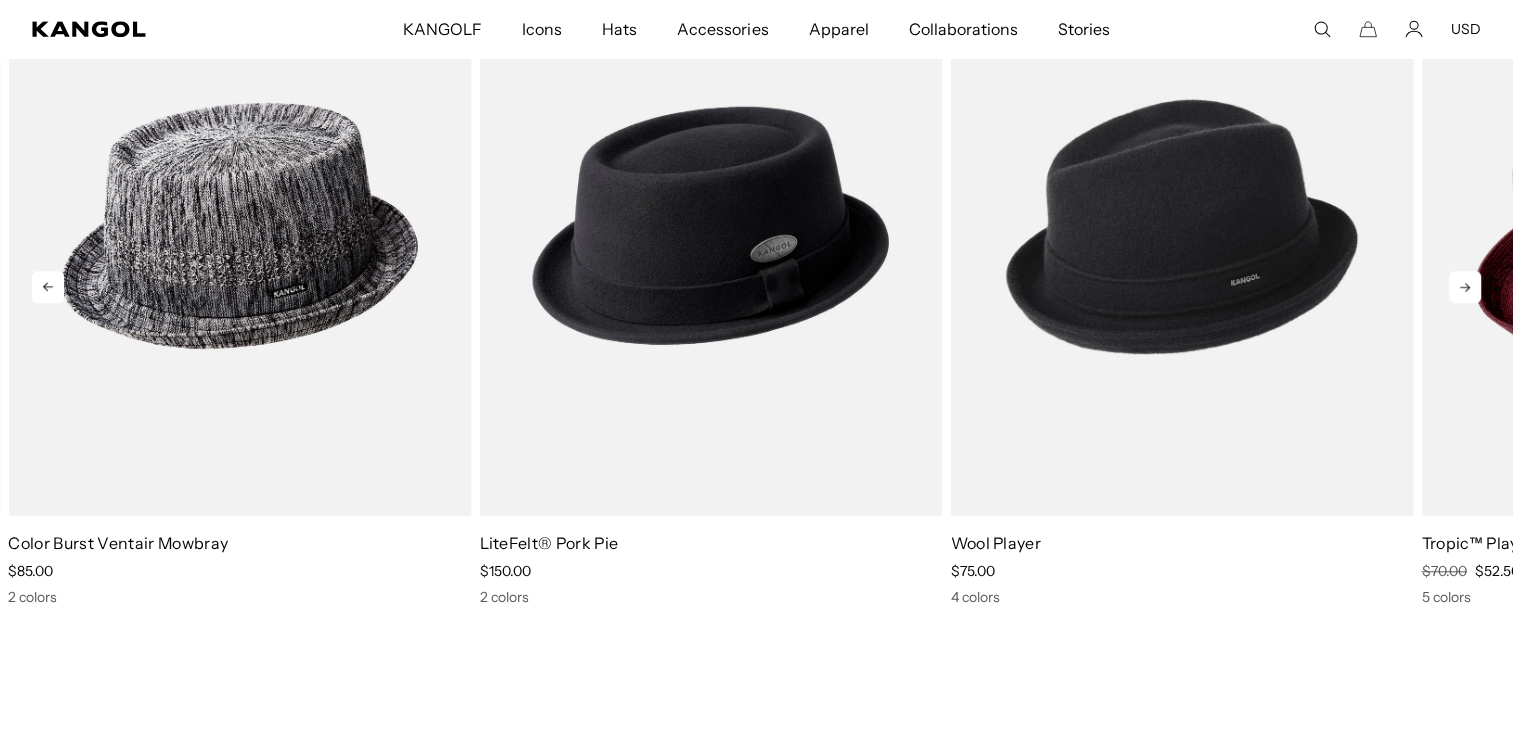 click at bounding box center (239, 225) 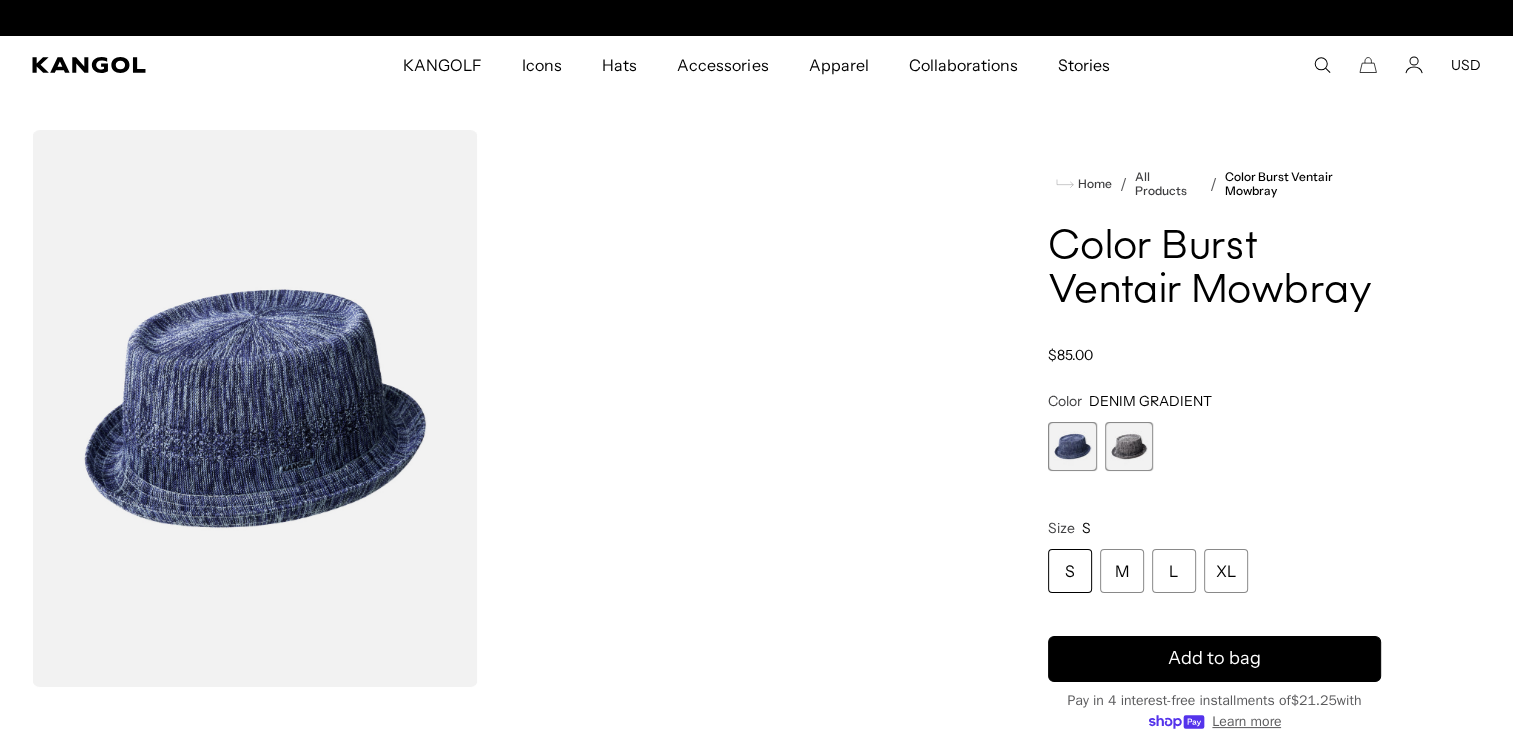 scroll, scrollTop: 0, scrollLeft: 0, axis: both 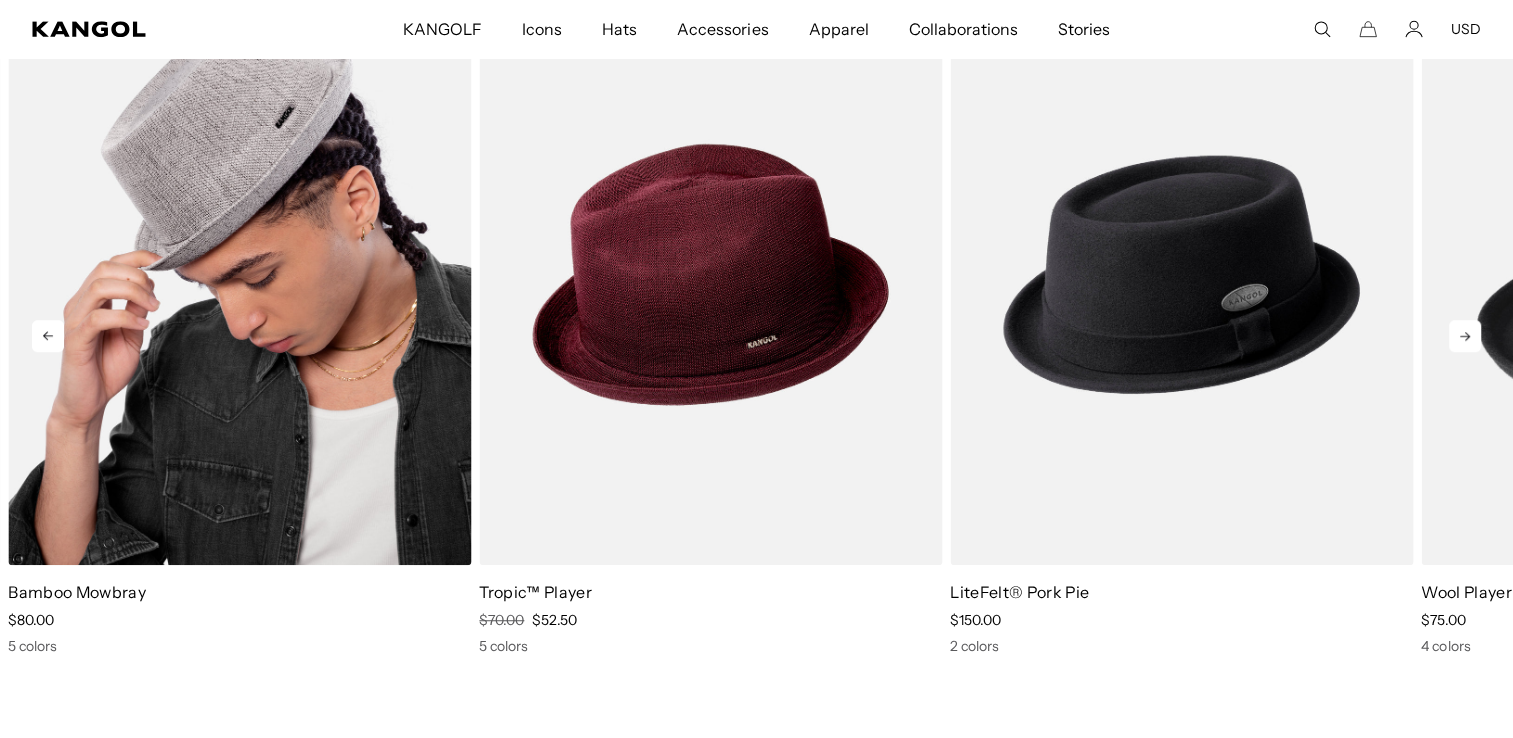 click at bounding box center (239, 274) 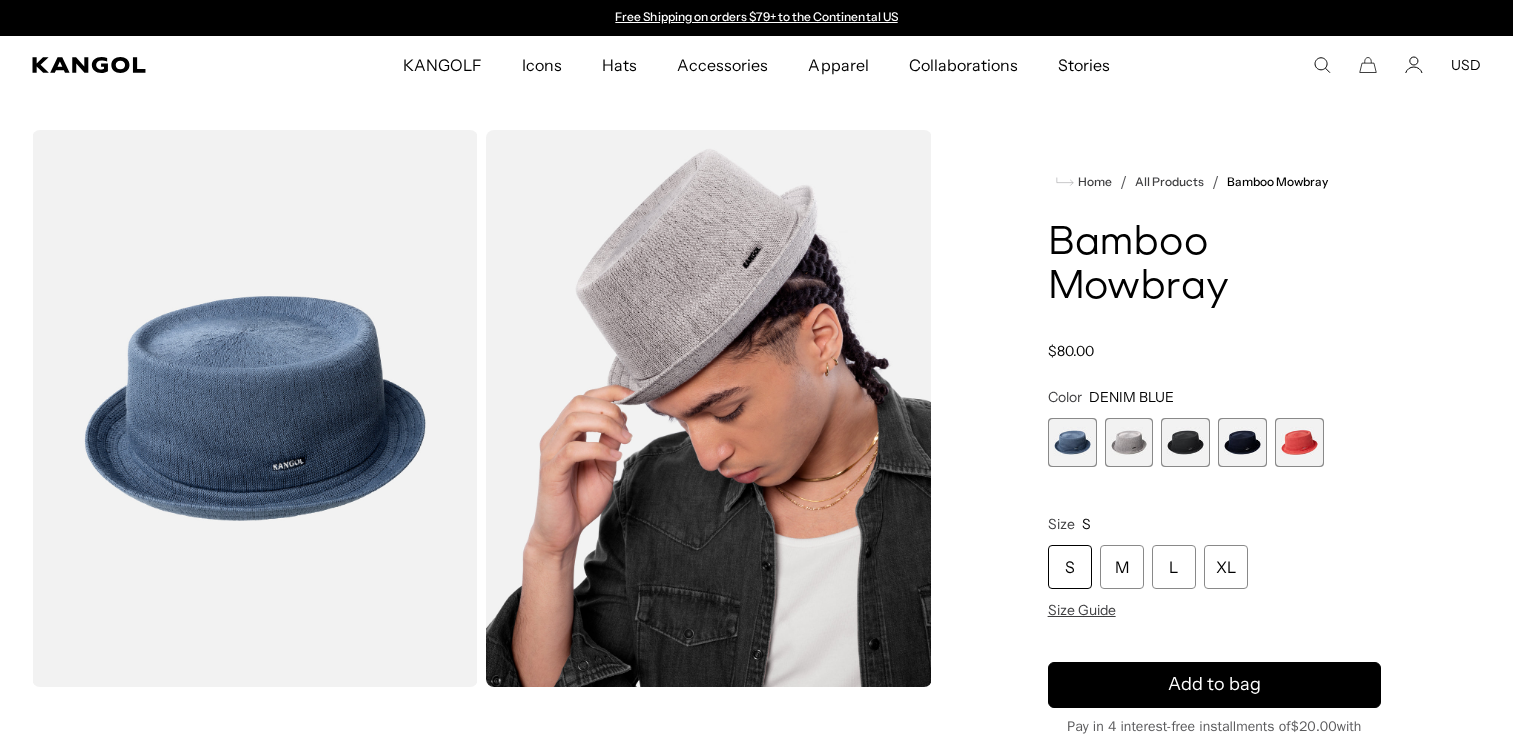 scroll, scrollTop: 0, scrollLeft: 0, axis: both 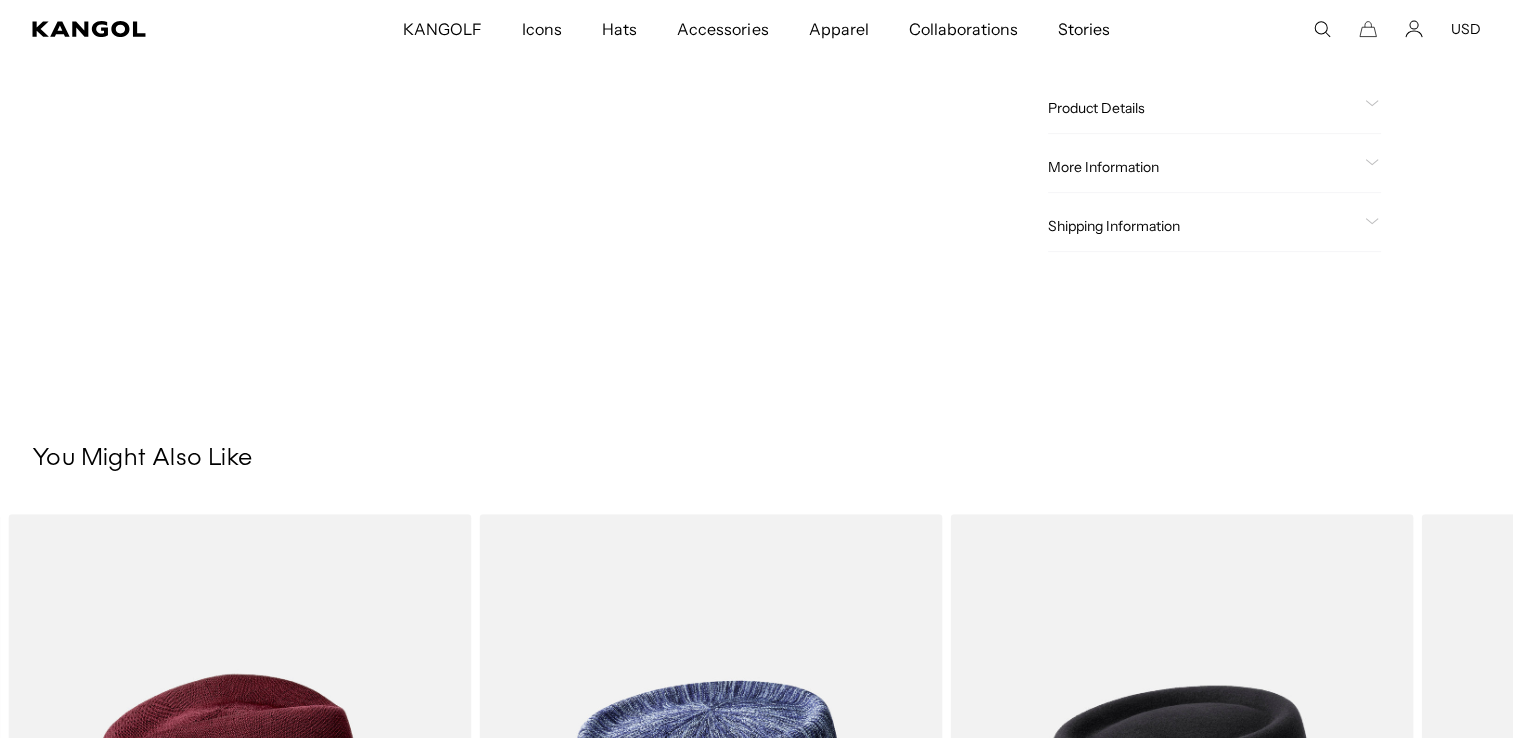 click on "Product Details" 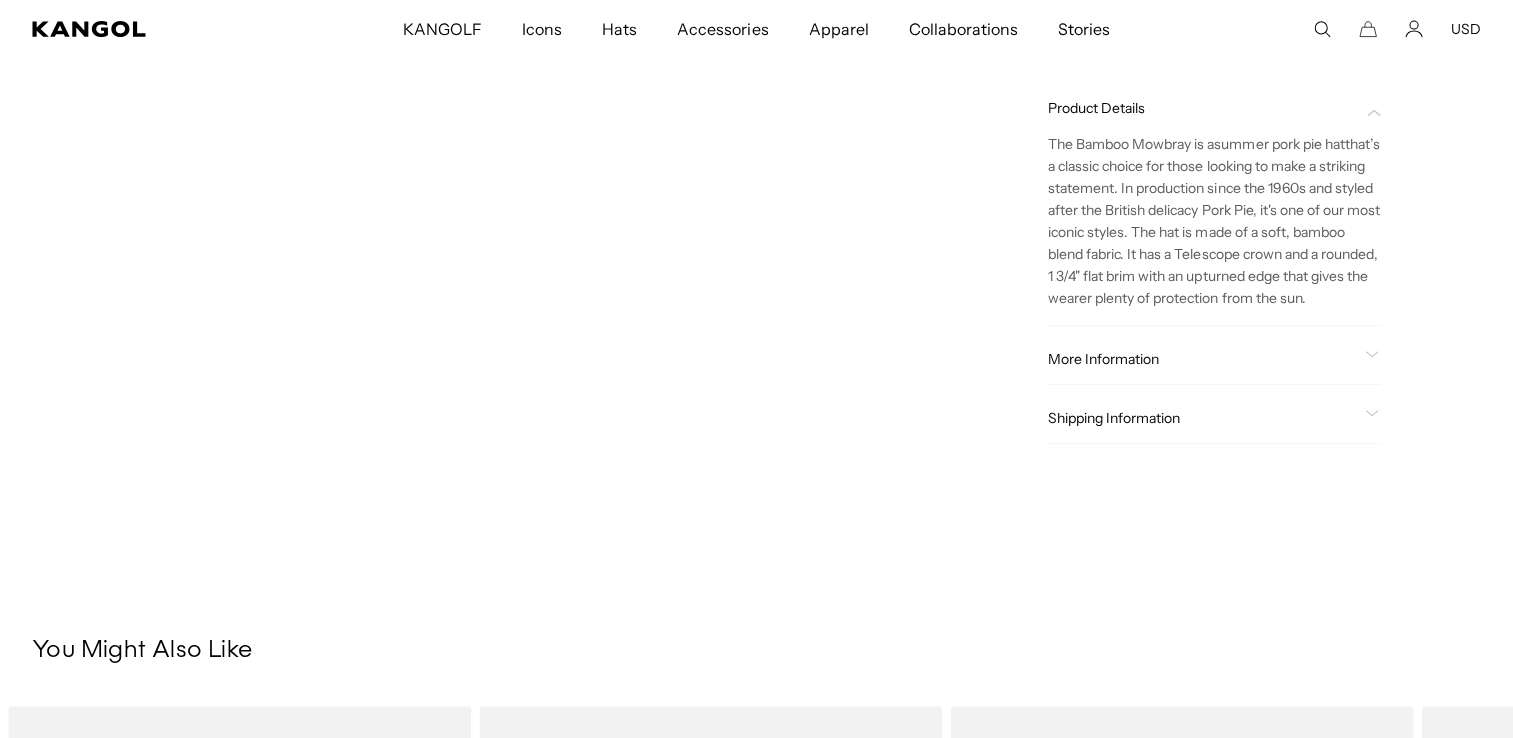 scroll, scrollTop: 0, scrollLeft: 0, axis: both 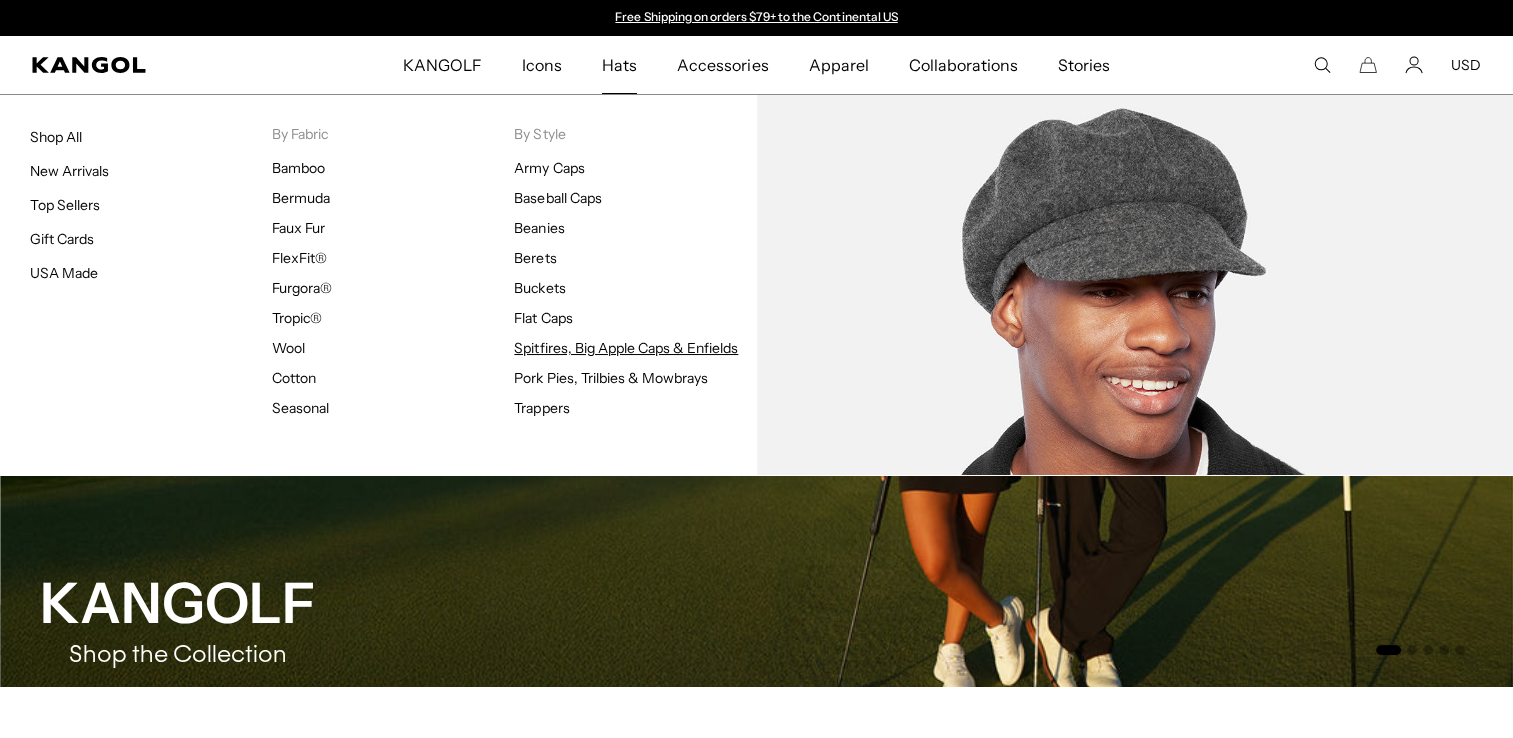 click on "Spitfires, Big Apple Caps & Enfields" at bounding box center [626, 348] 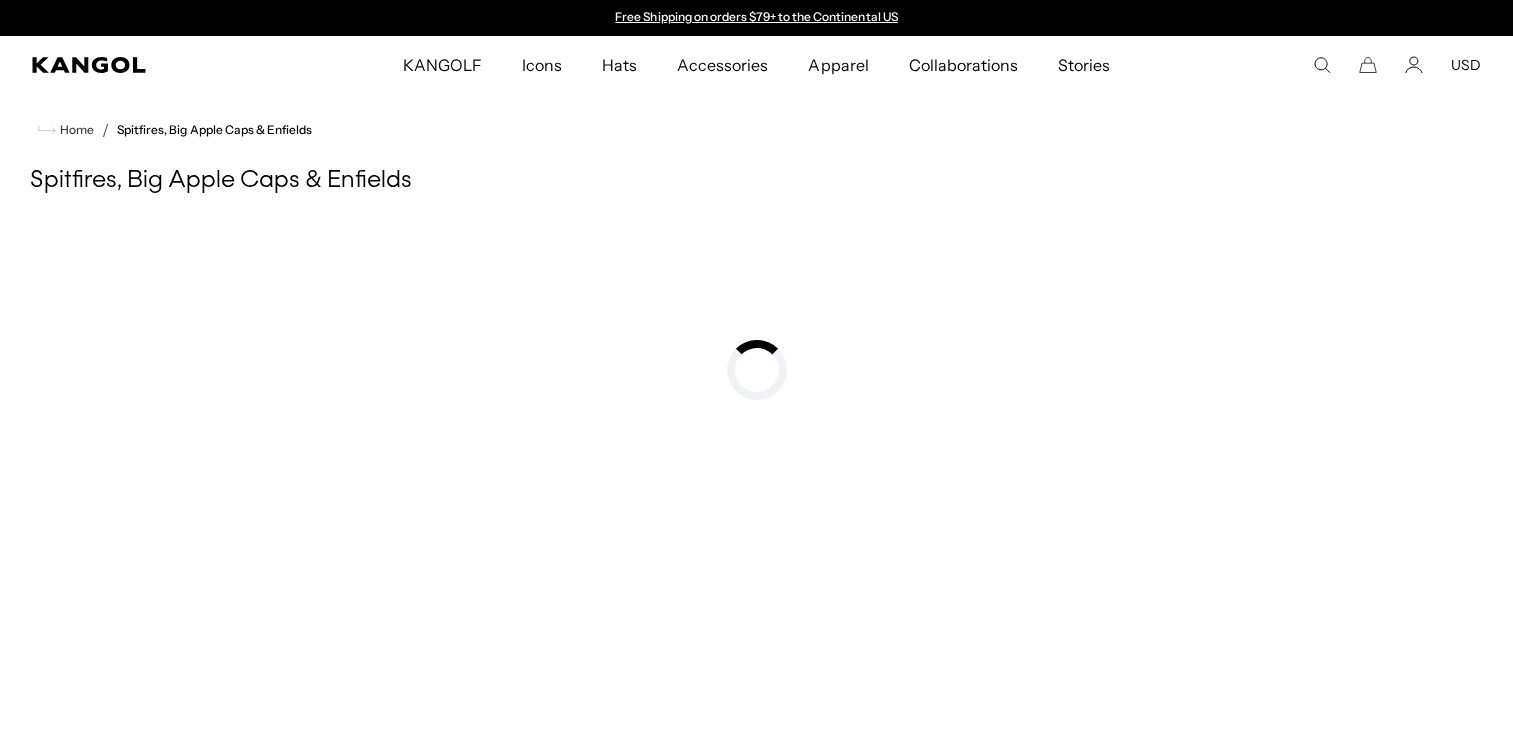 scroll, scrollTop: 0, scrollLeft: 0, axis: both 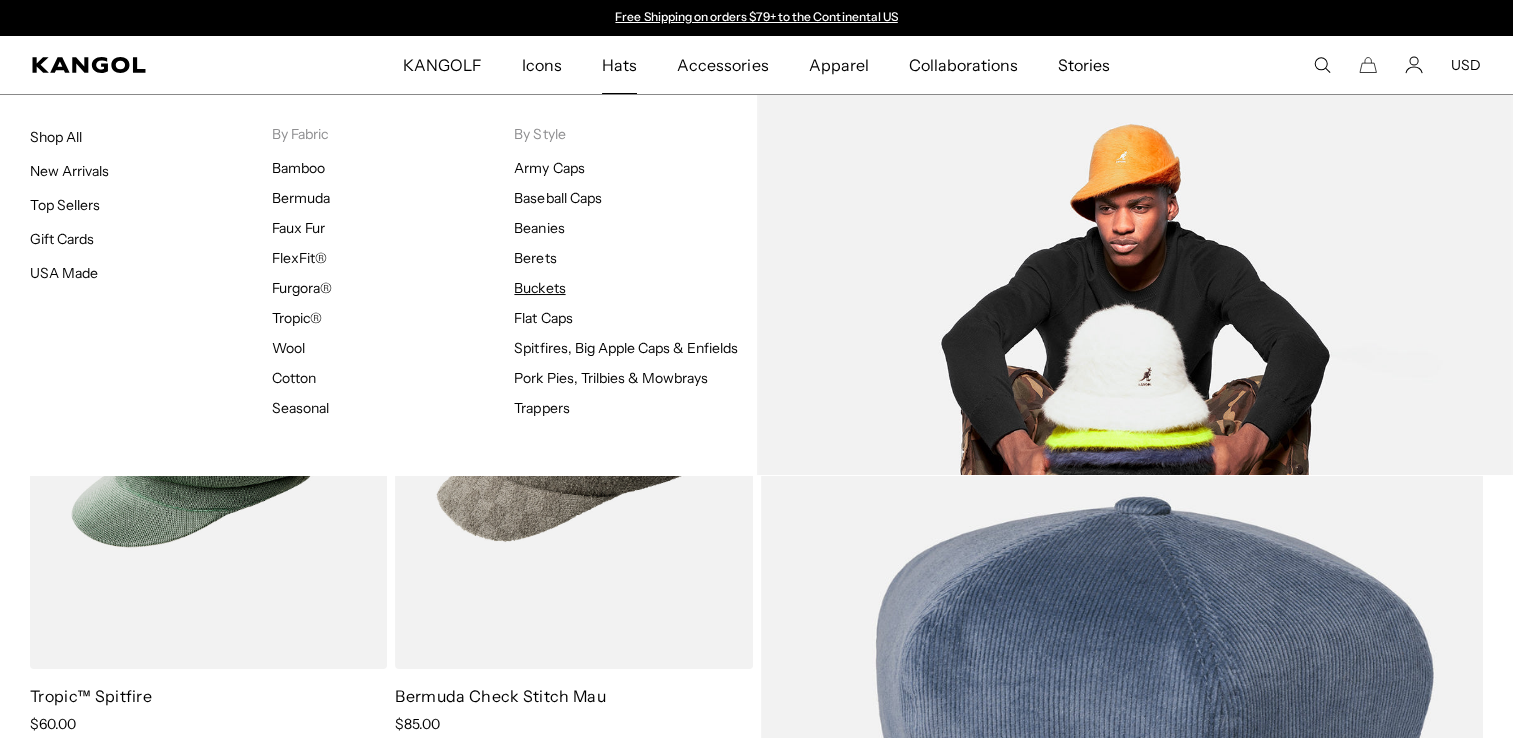click on "Buckets" at bounding box center (539, 288) 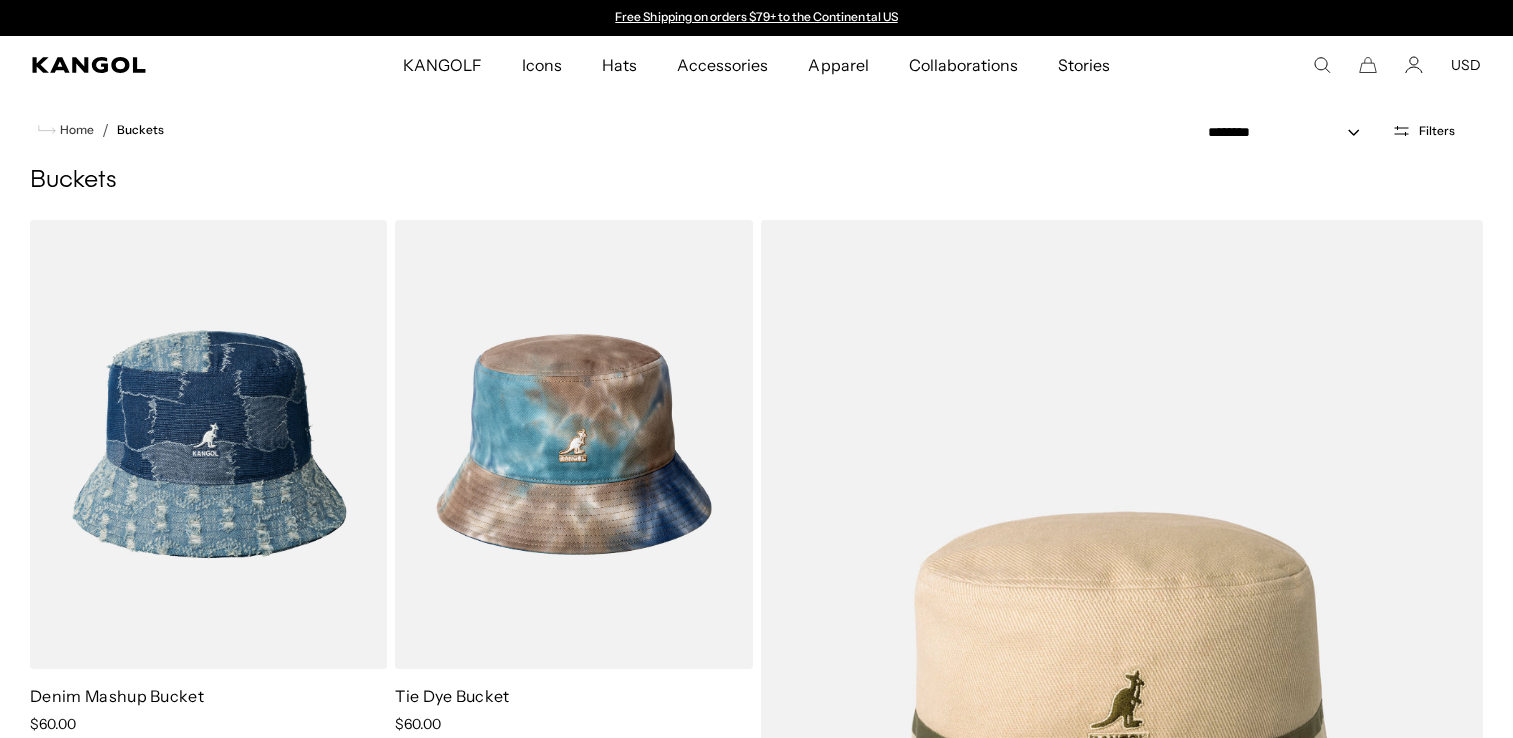 scroll, scrollTop: 0, scrollLeft: 0, axis: both 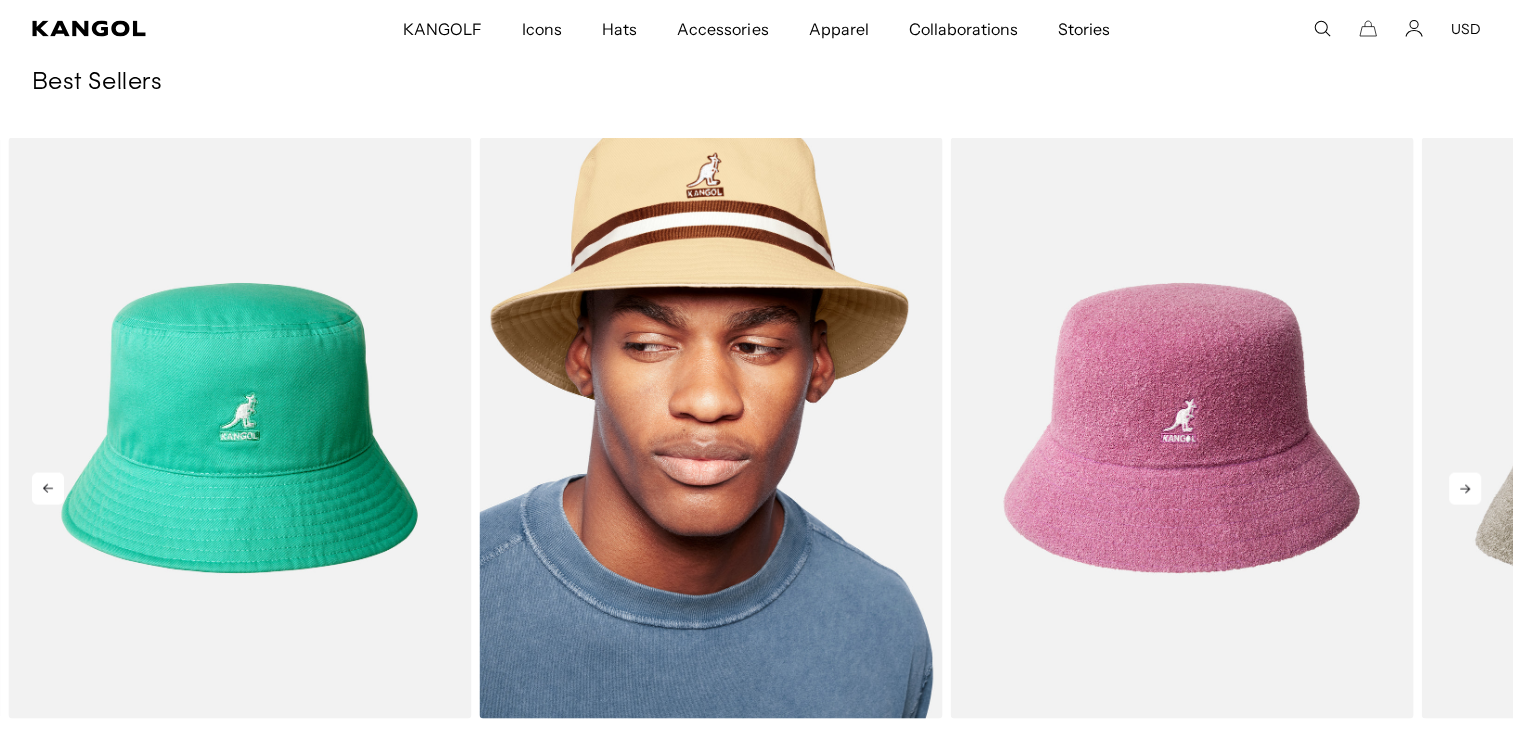 click at bounding box center [710, 428] 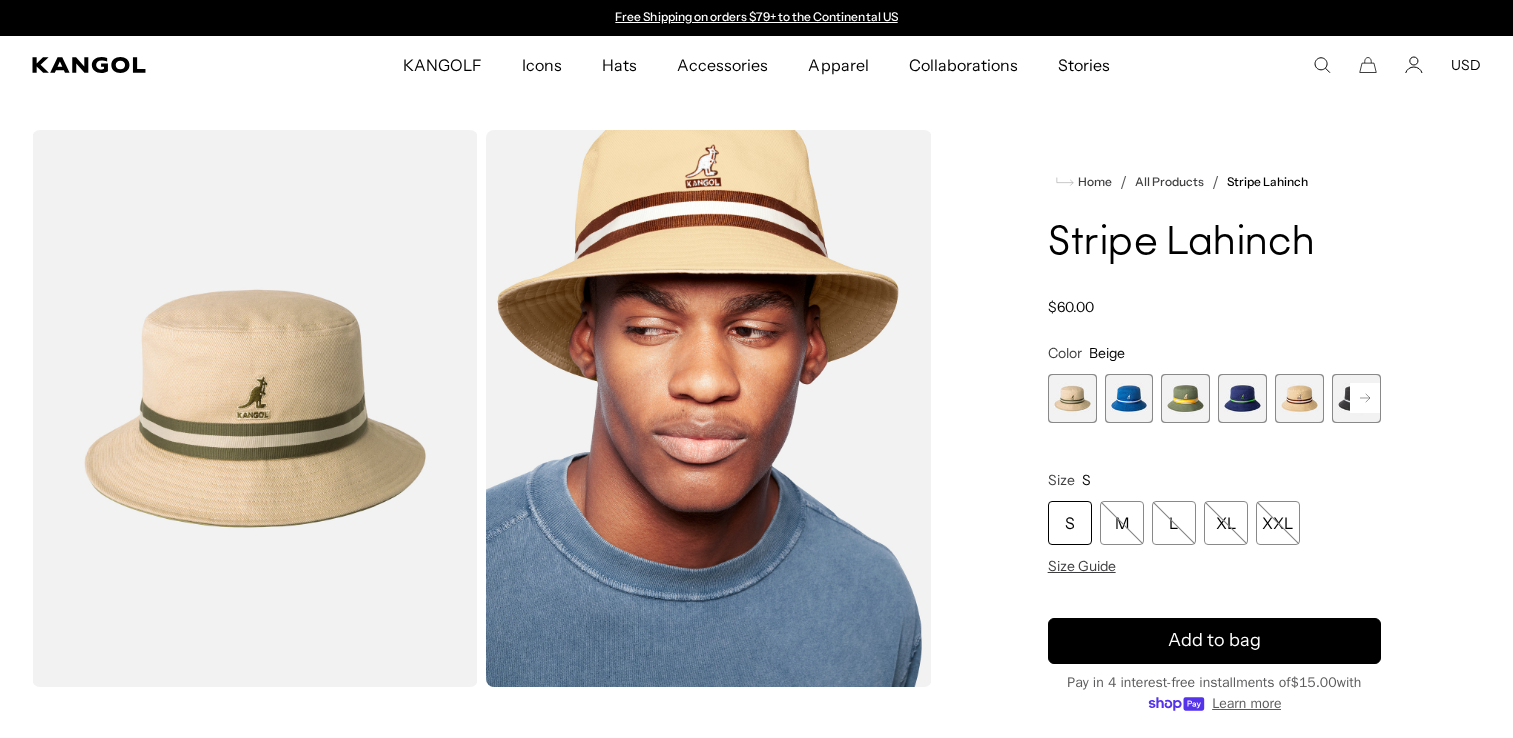 scroll, scrollTop: 0, scrollLeft: 0, axis: both 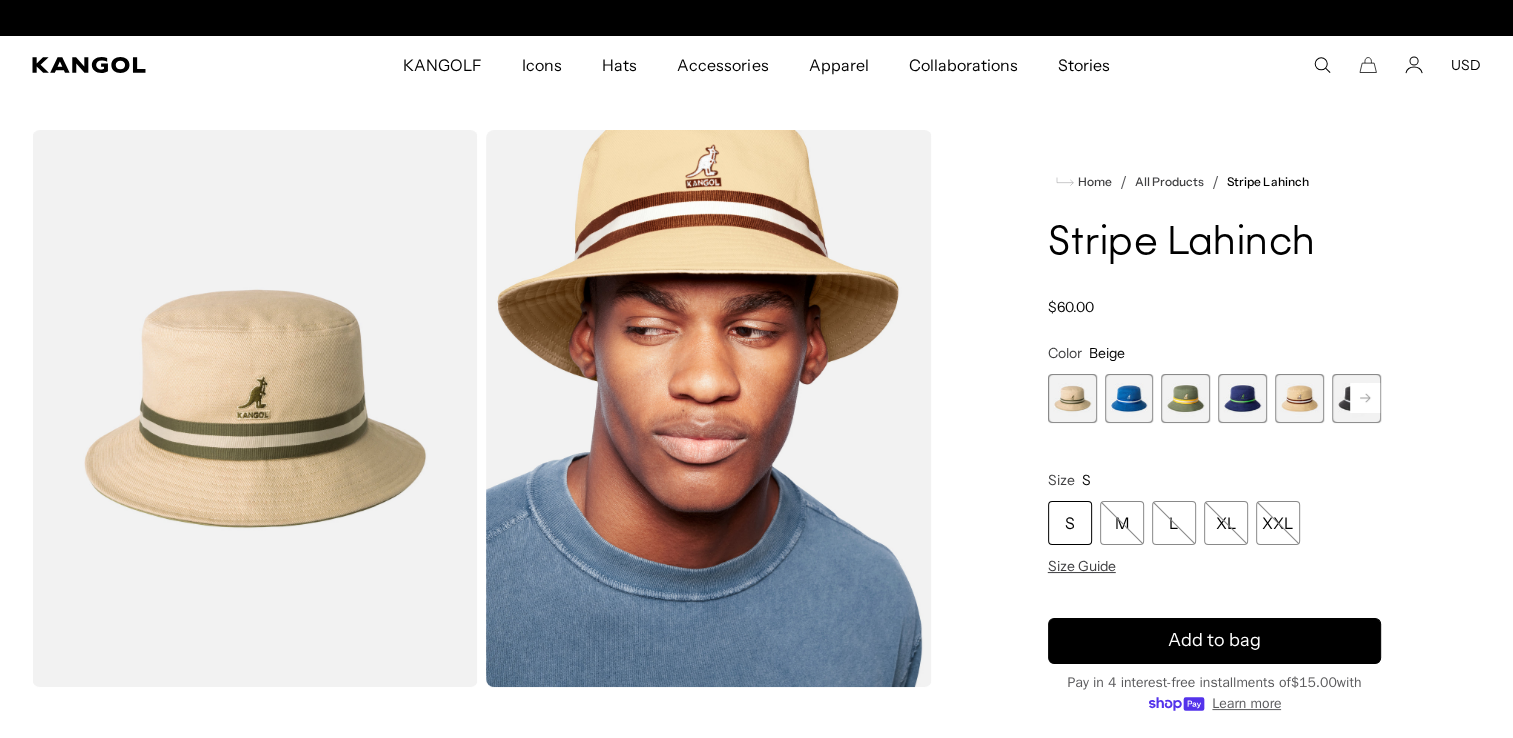 click at bounding box center (1129, 398) 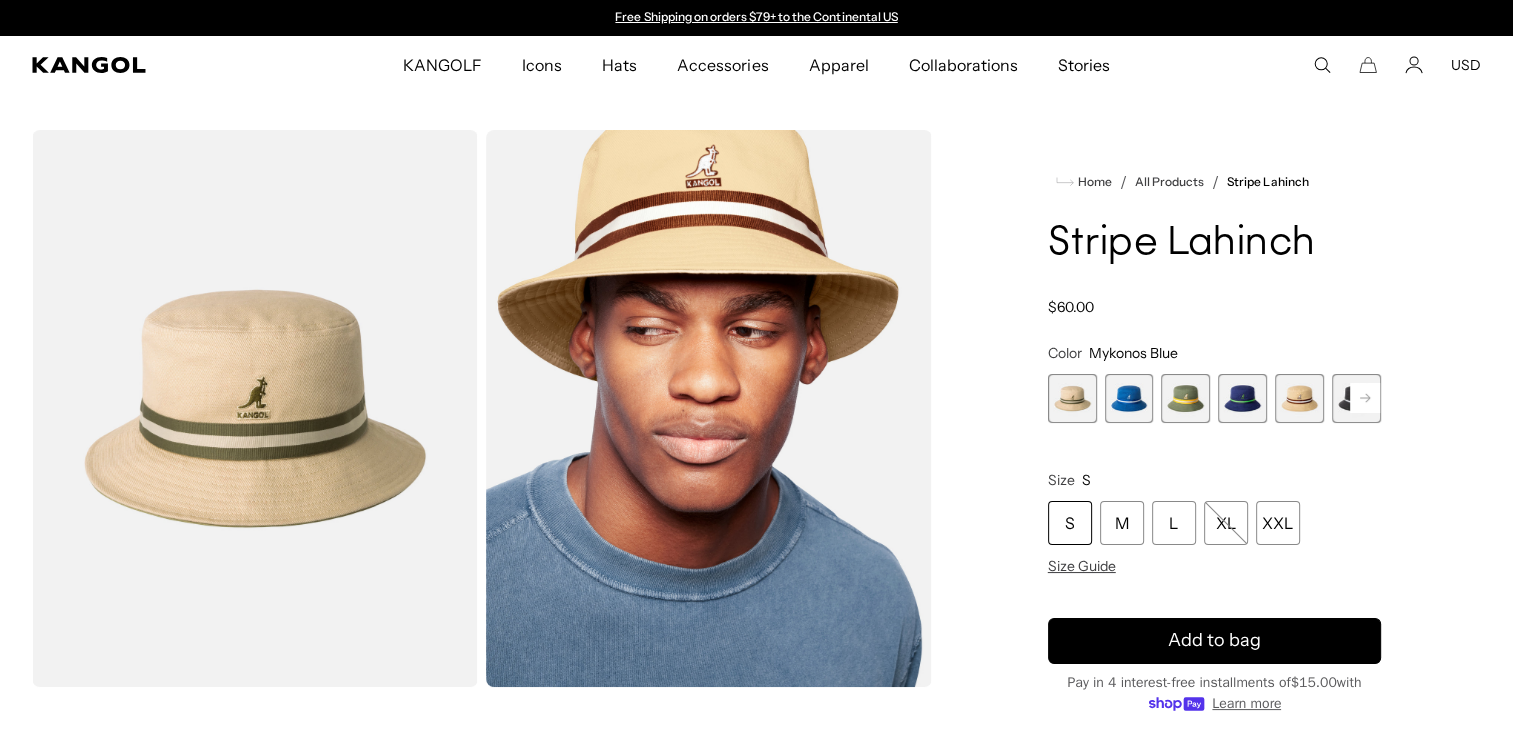 scroll, scrollTop: 0, scrollLeft: 412, axis: horizontal 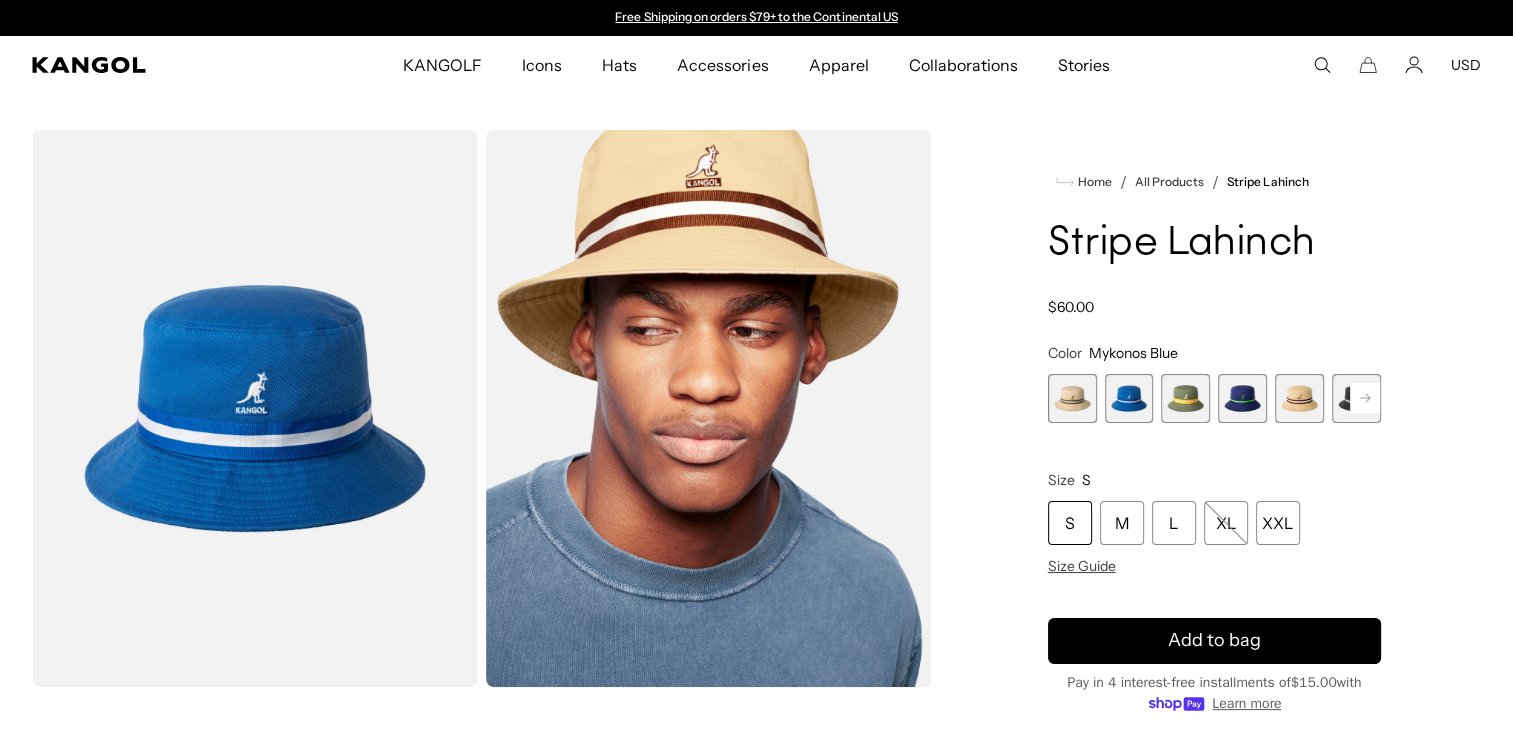 click at bounding box center (1185, 398) 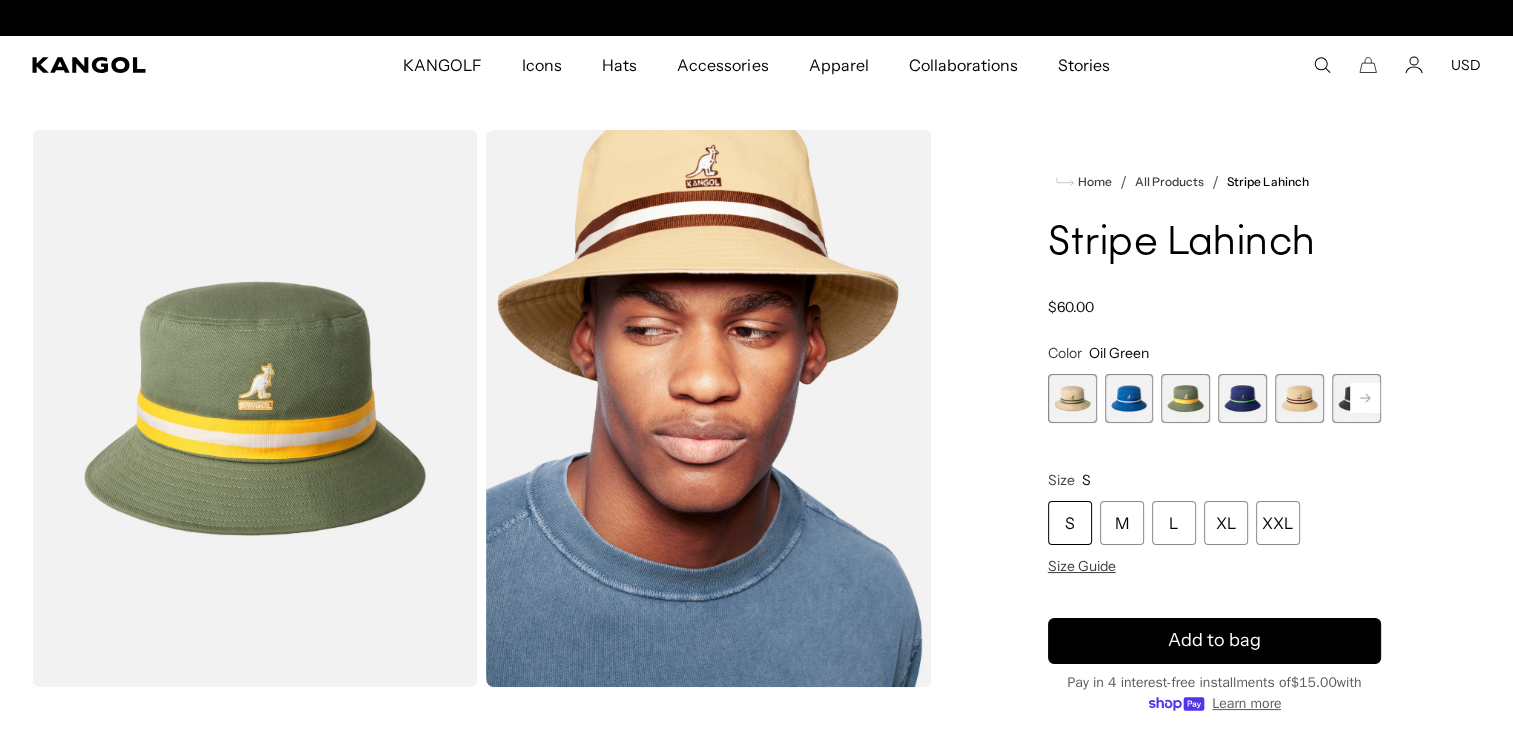 scroll, scrollTop: 0, scrollLeft: 412, axis: horizontal 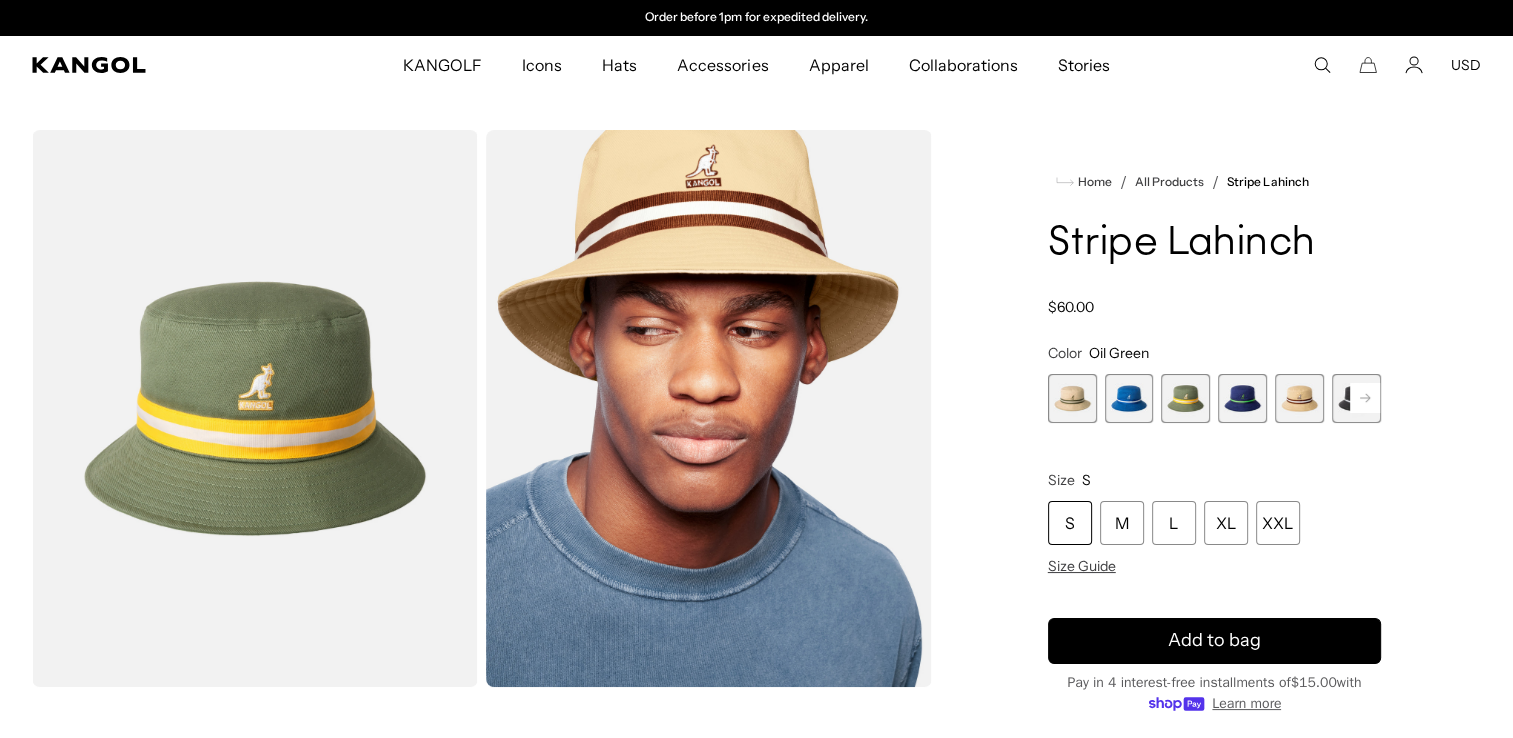 click at bounding box center (1242, 398) 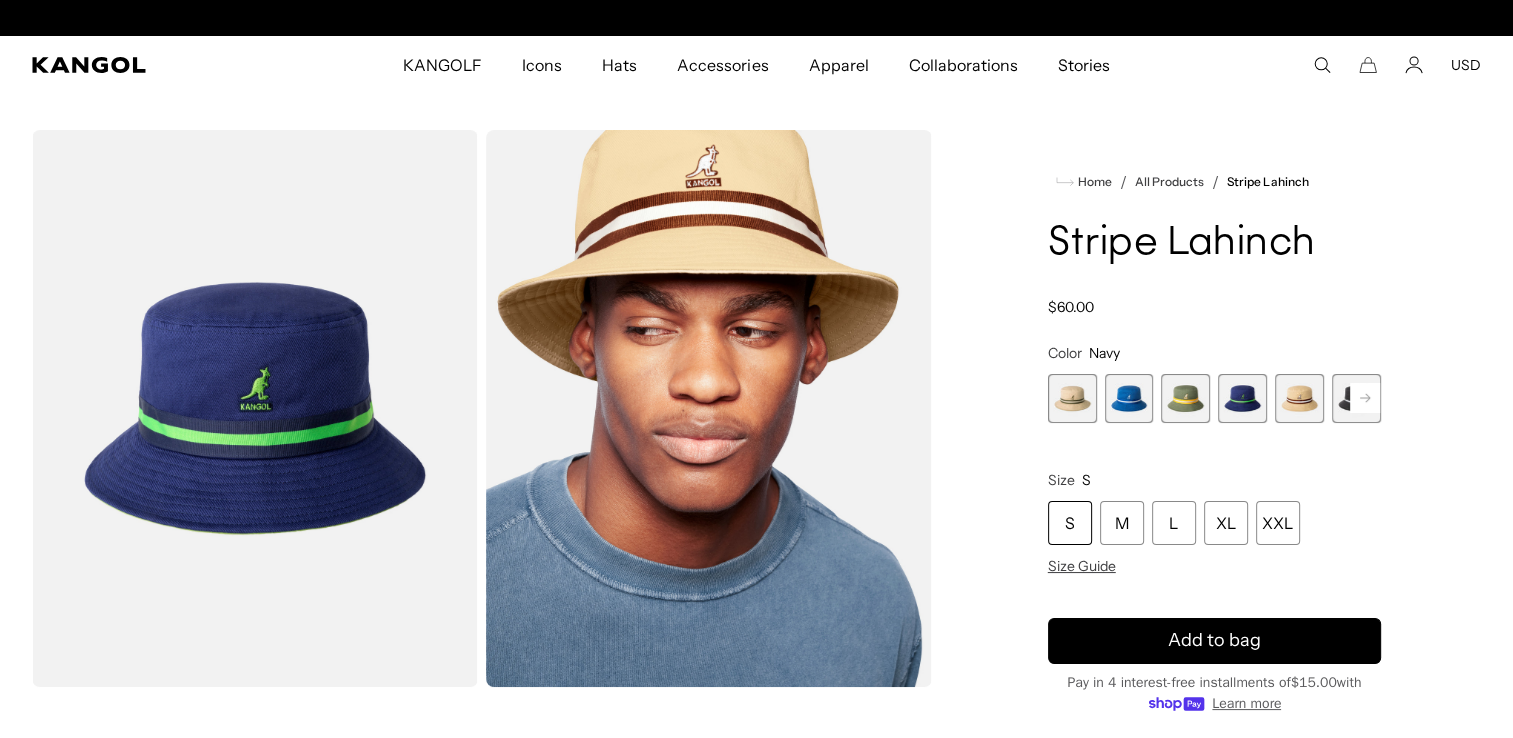 scroll, scrollTop: 0, scrollLeft: 0, axis: both 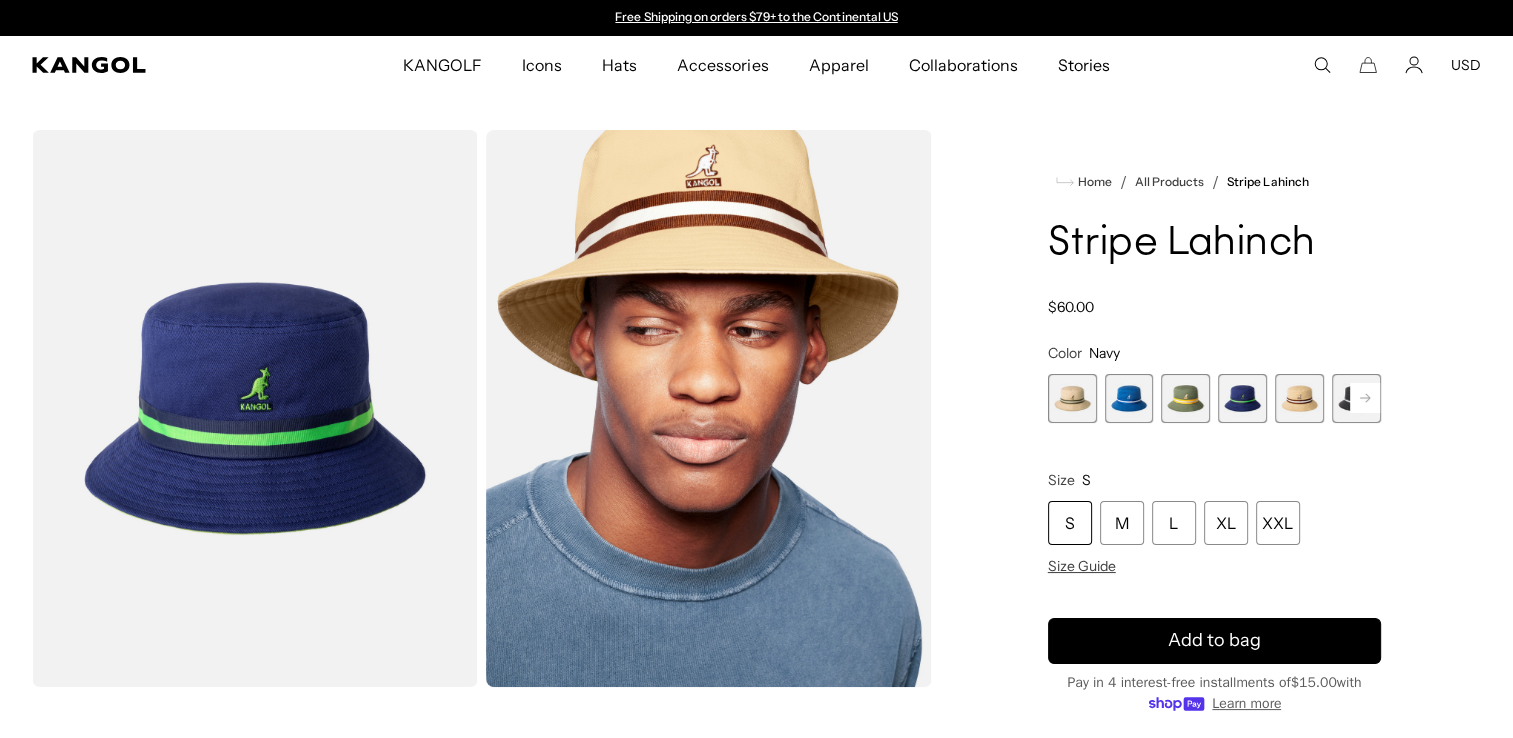 click 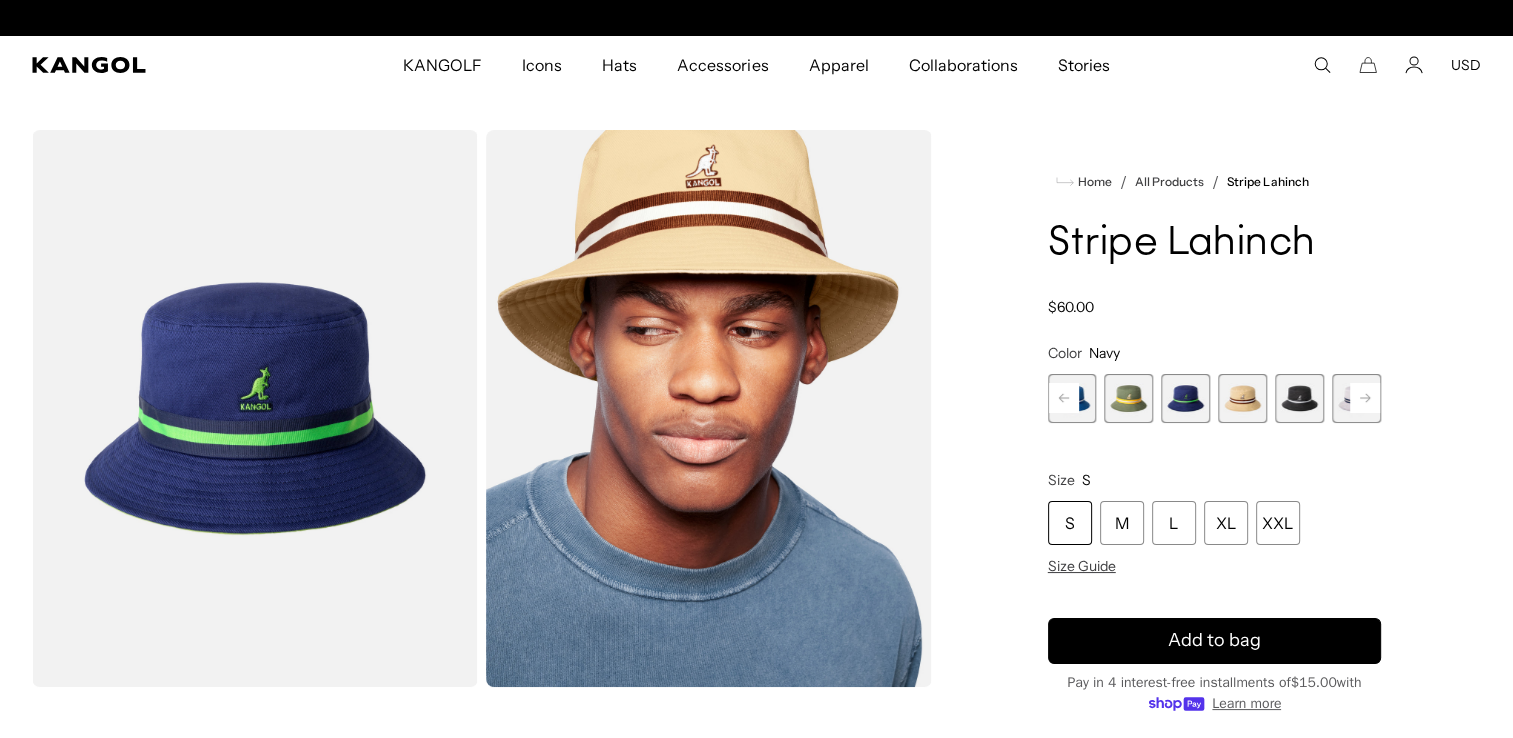 scroll, scrollTop: 0, scrollLeft: 412, axis: horizontal 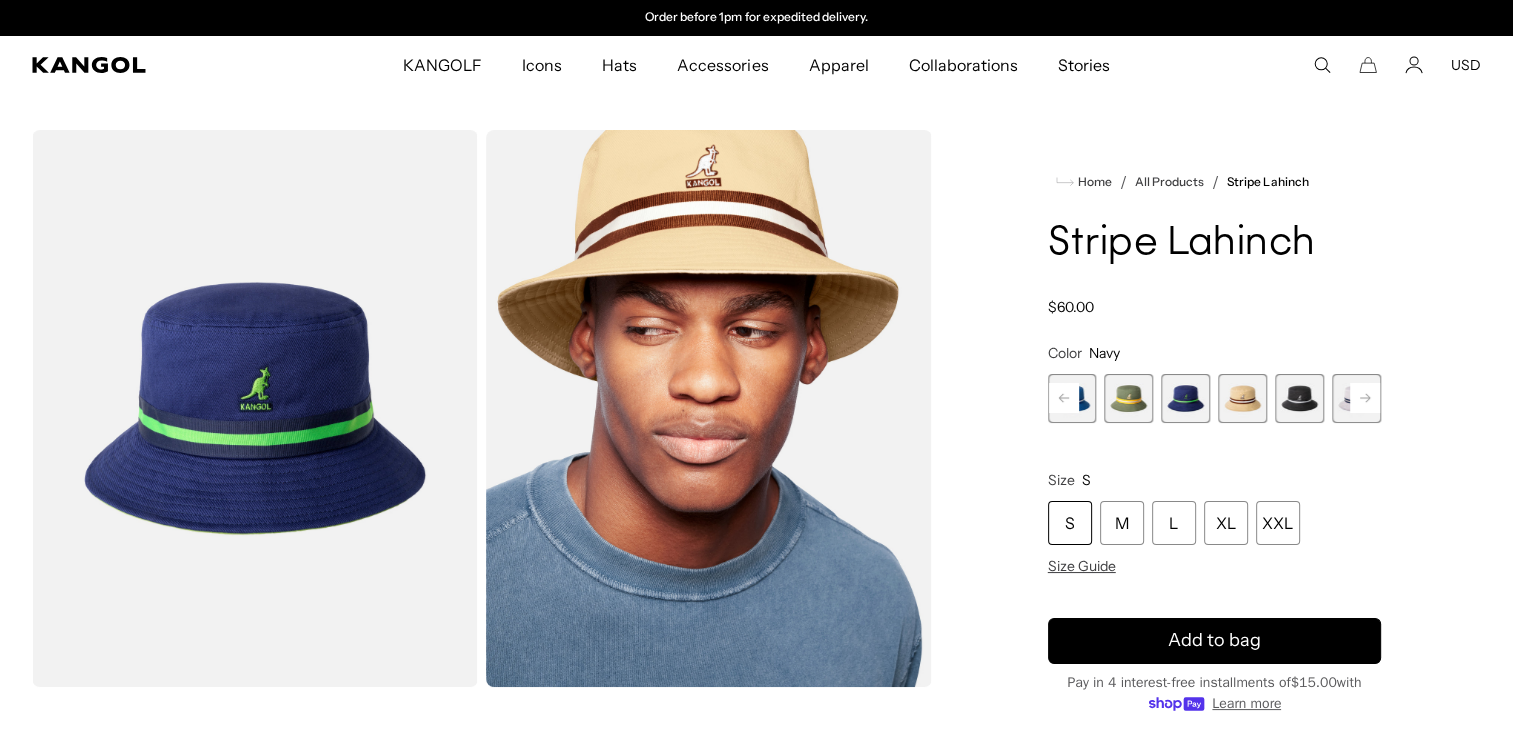click at bounding box center [1242, 398] 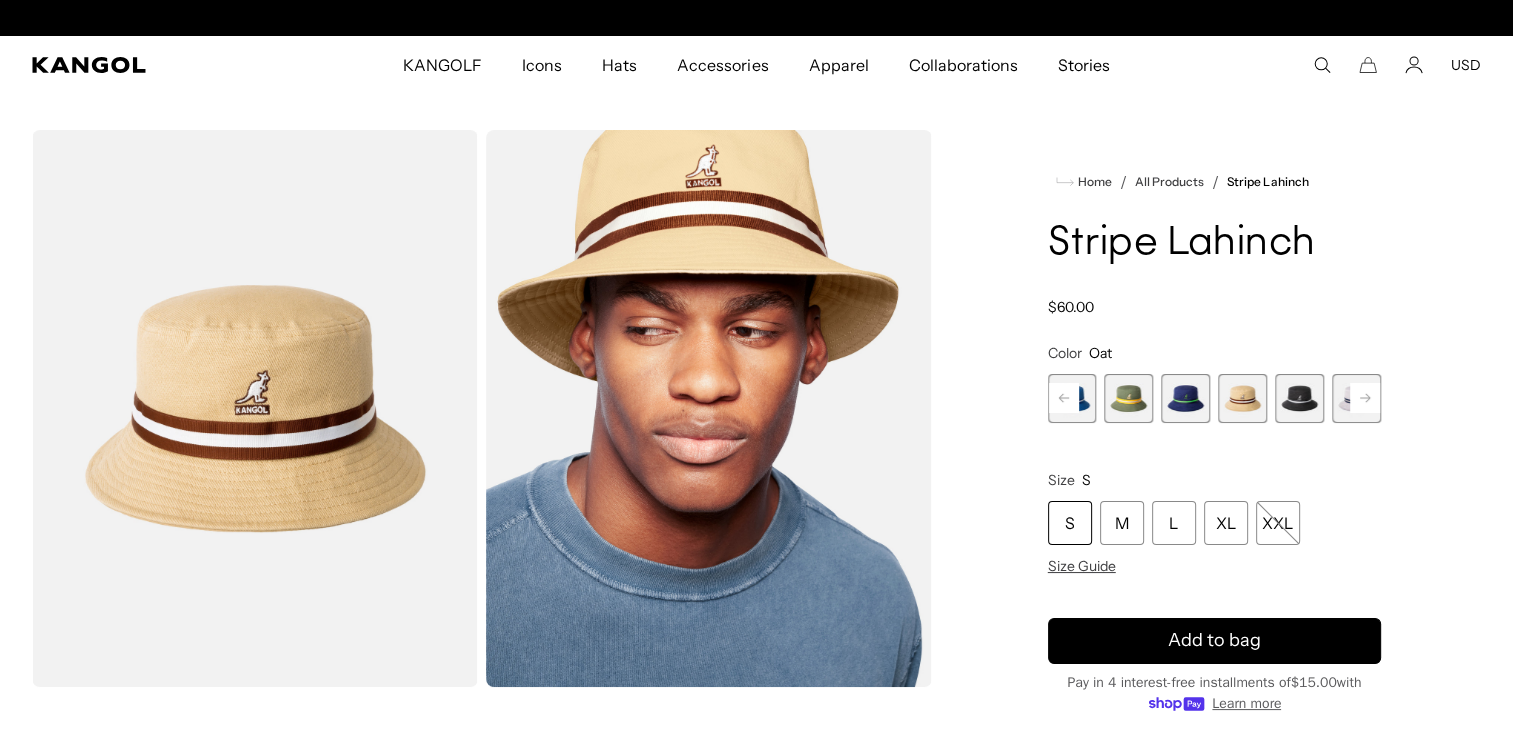 scroll, scrollTop: 0, scrollLeft: 0, axis: both 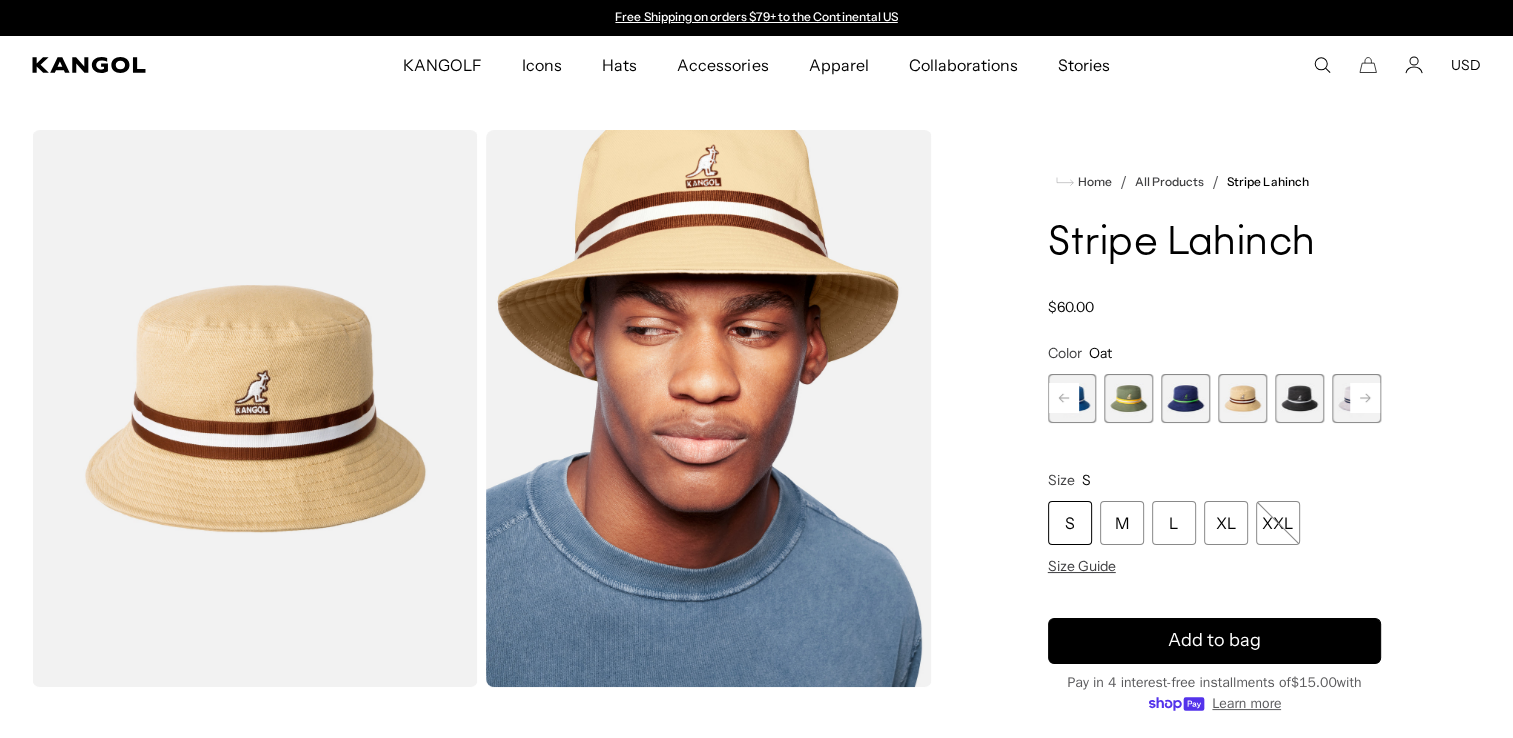 click at bounding box center [1356, 398] 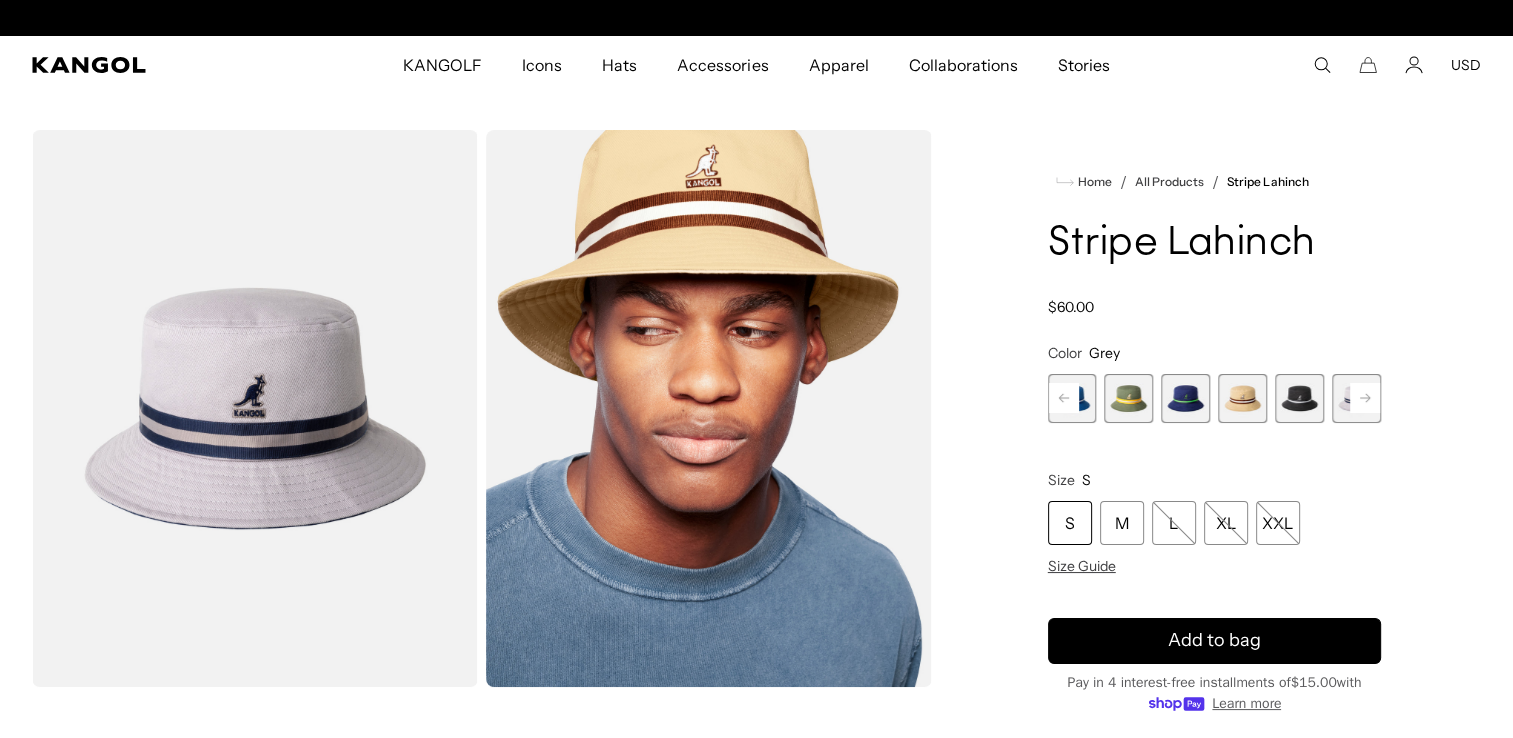 scroll, scrollTop: 0, scrollLeft: 412, axis: horizontal 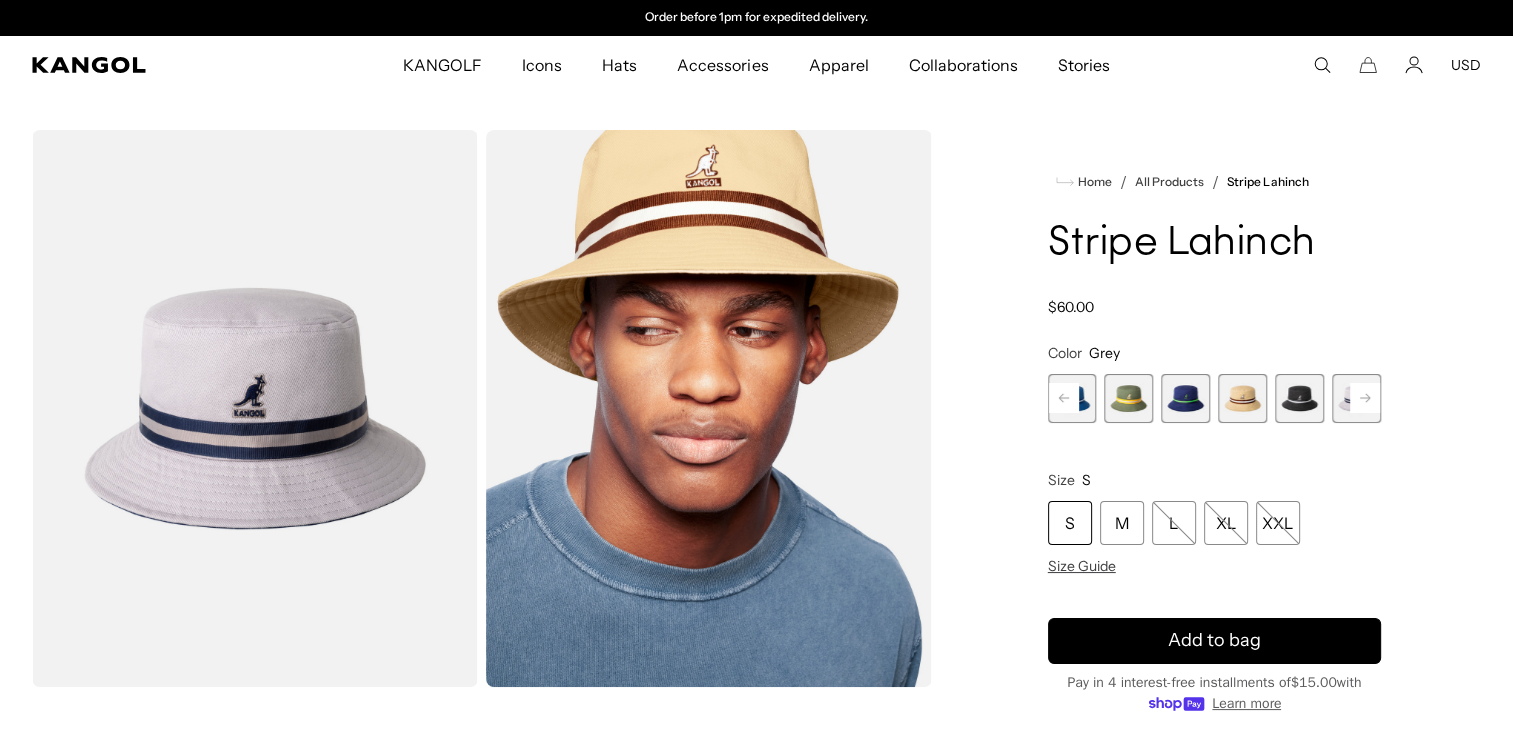 click at bounding box center (1242, 398) 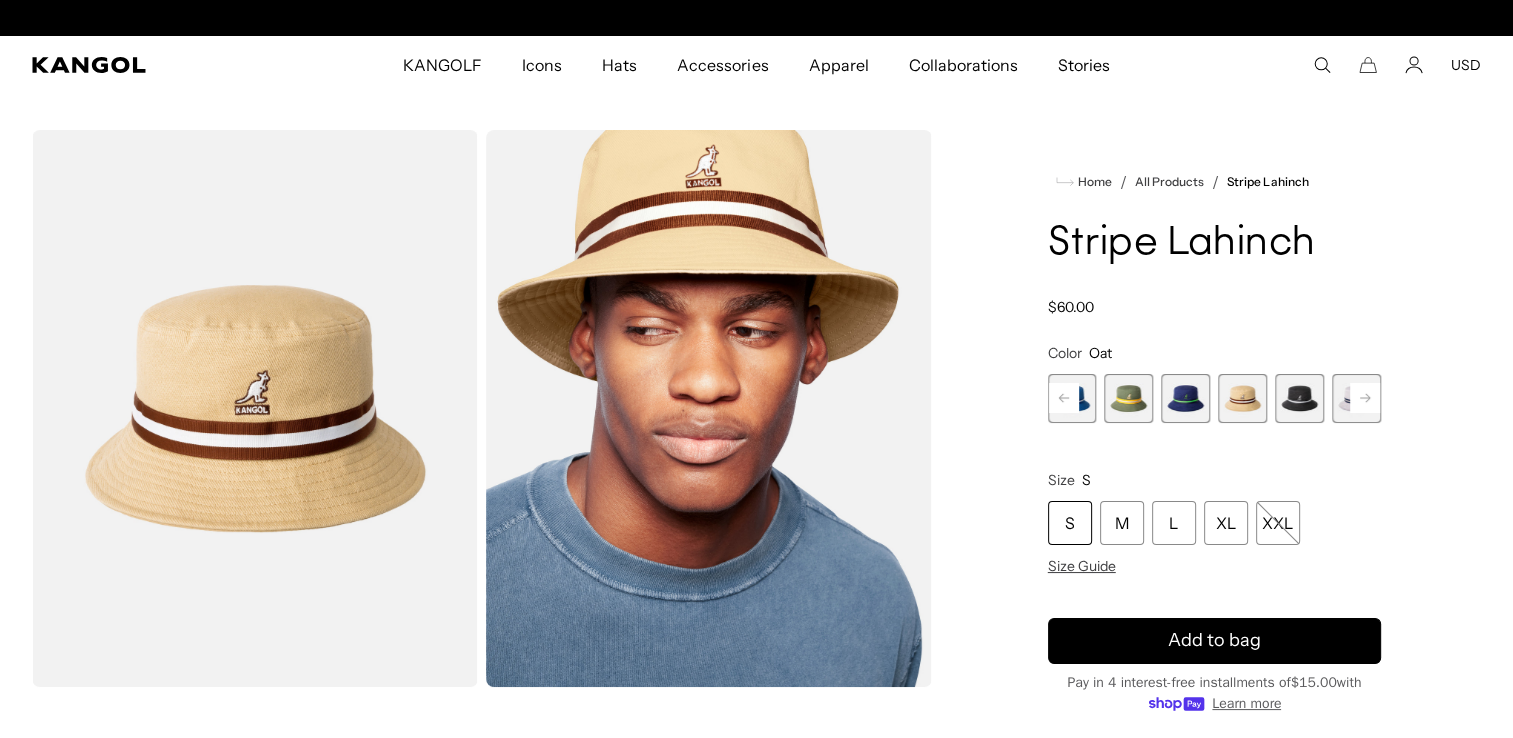 scroll, scrollTop: 0, scrollLeft: 0, axis: both 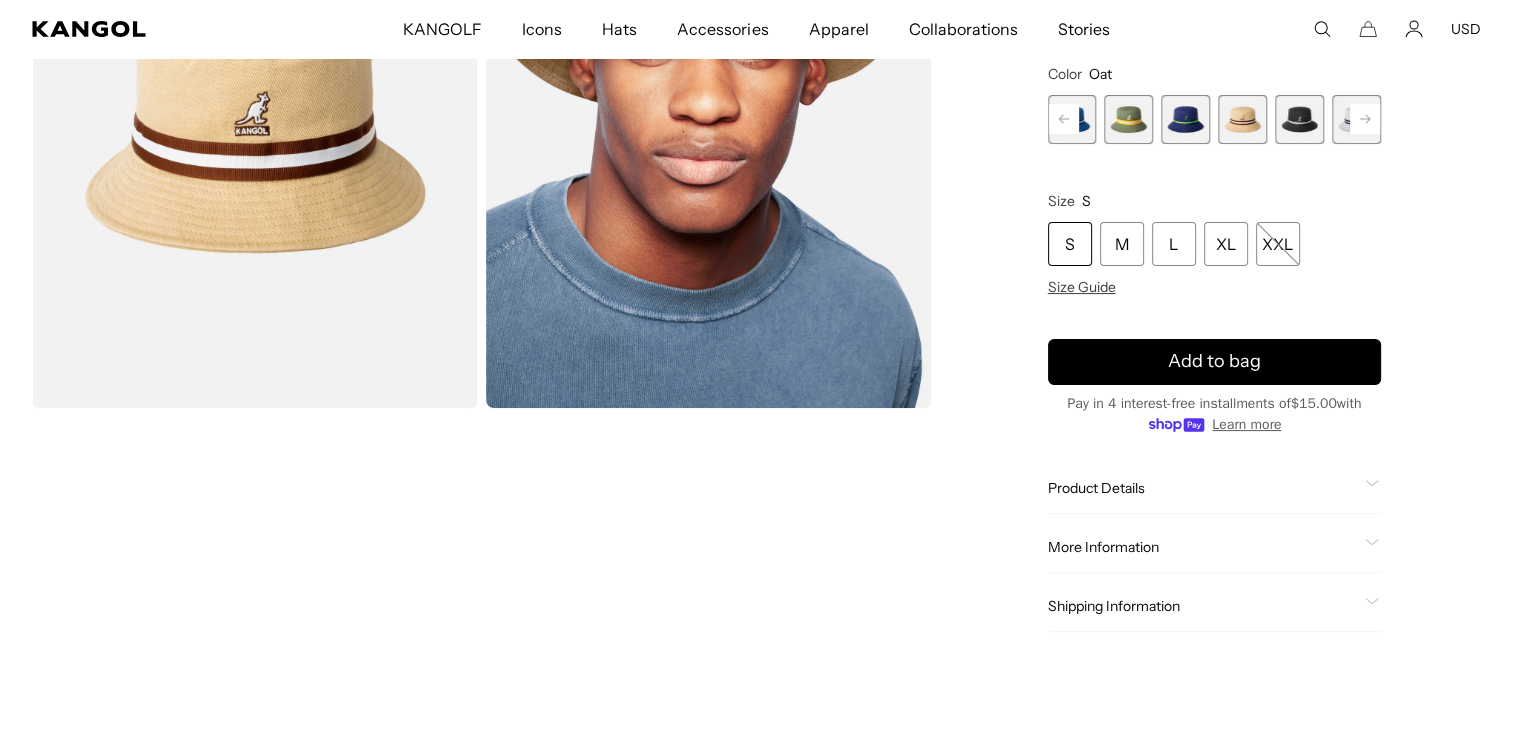 click on "Product Details" 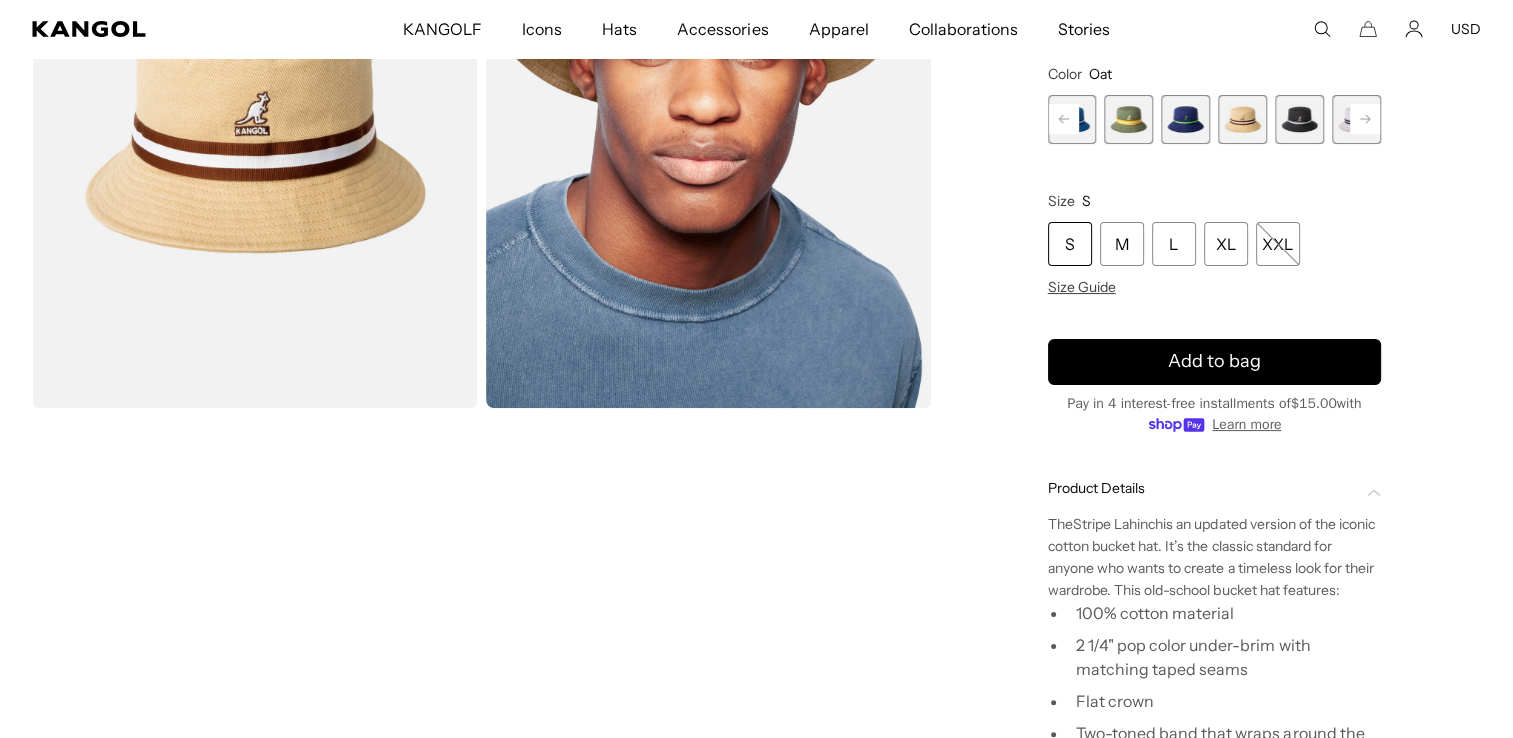 scroll, scrollTop: 0, scrollLeft: 0, axis: both 